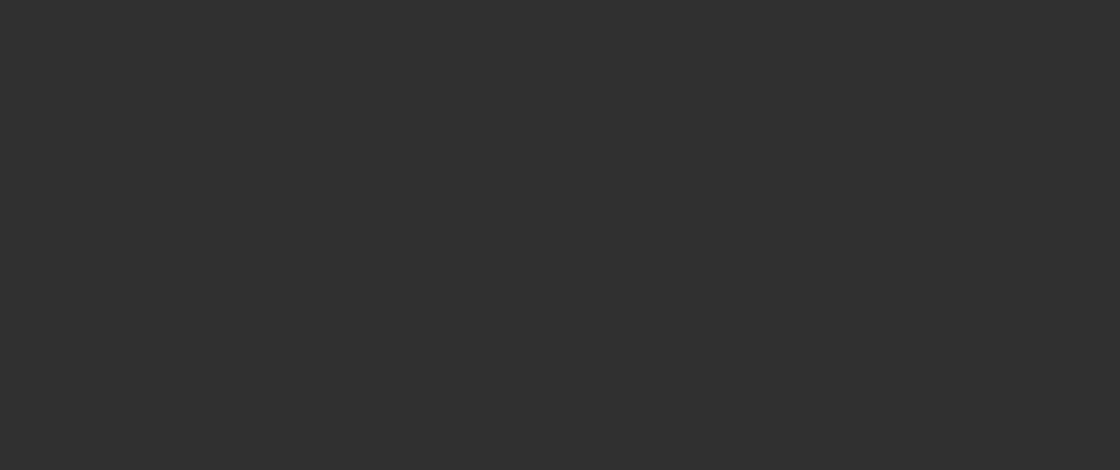 scroll, scrollTop: 0, scrollLeft: 0, axis: both 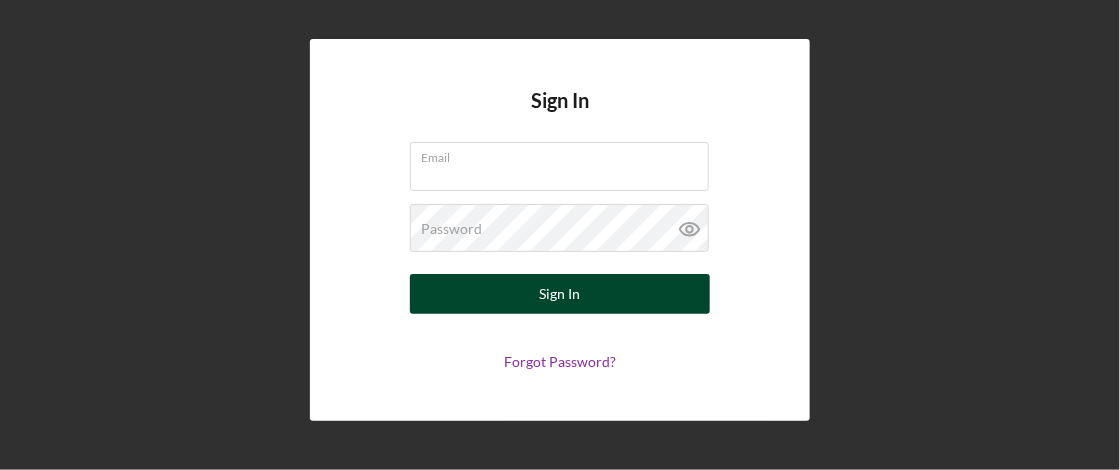 type on "[EMAIL]" 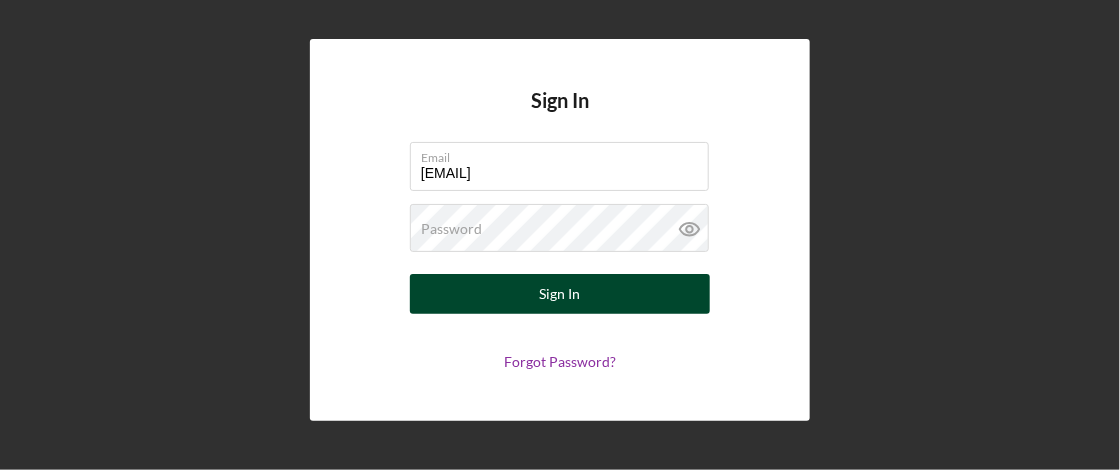 click on "Sign In" at bounding box center (560, 294) 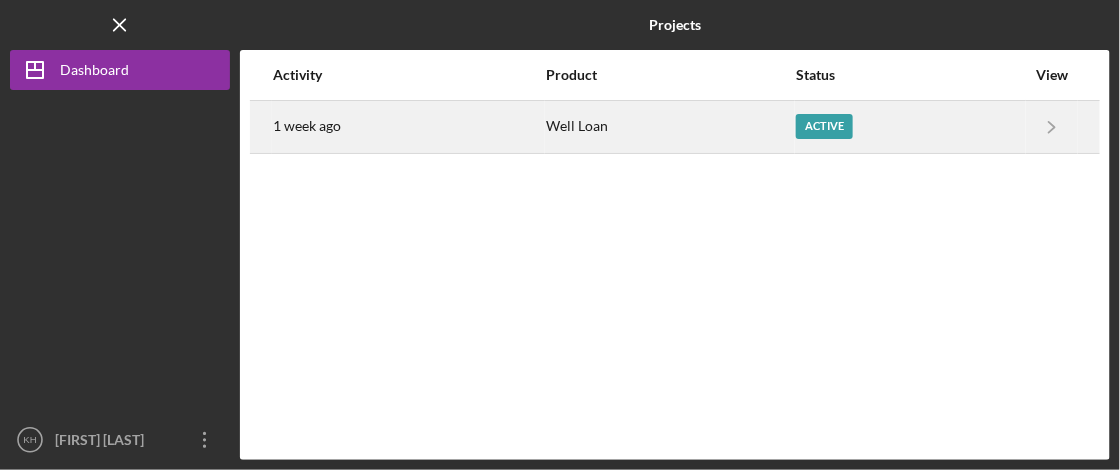 click on "Active" at bounding box center [824, 126] 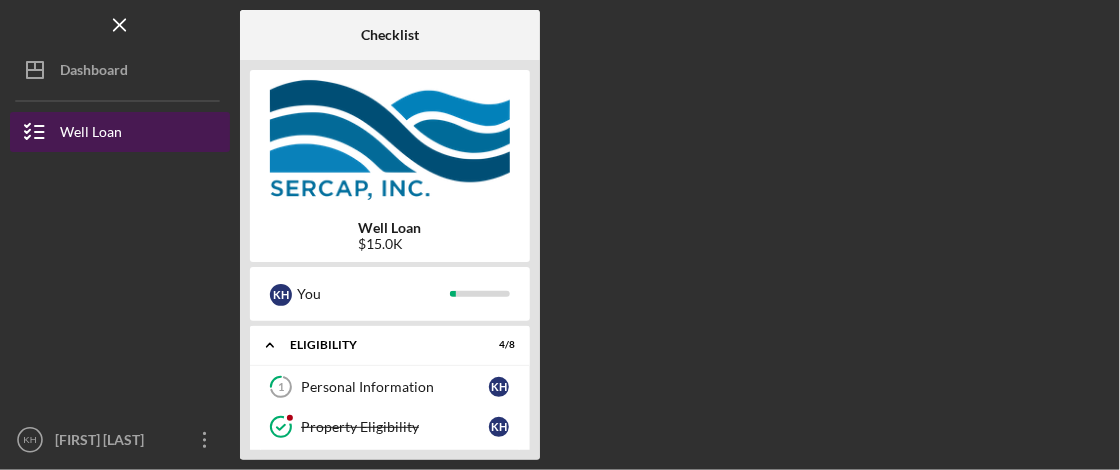 click on "Well Loan" at bounding box center (120, 132) 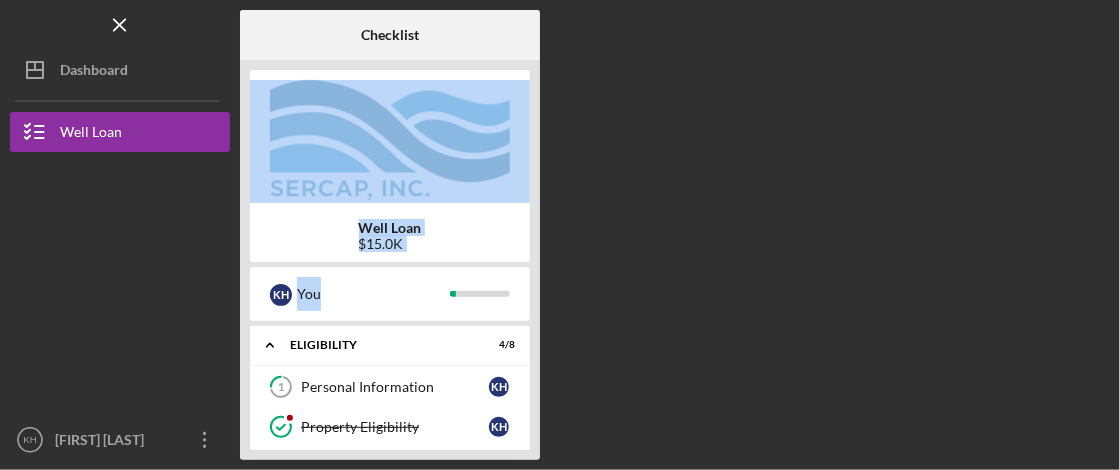 drag, startPoint x: 534, startPoint y: 111, endPoint x: 541, endPoint y: 291, distance: 180.13606 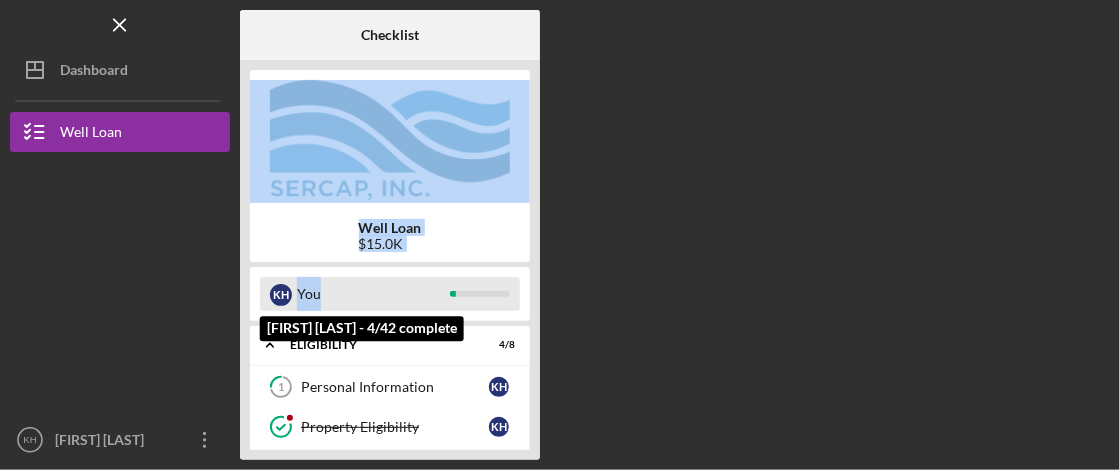 click on "You" at bounding box center (373, 294) 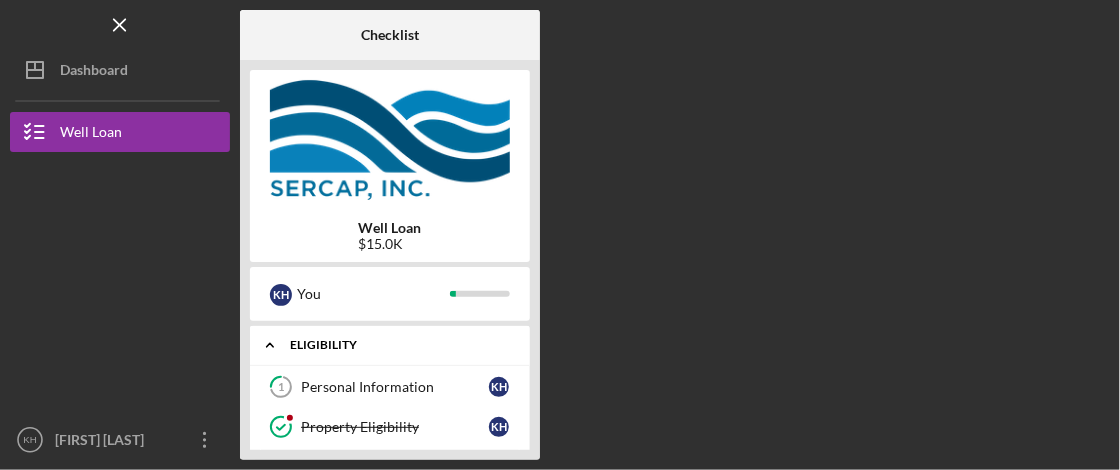 click on "Icon/Expander" 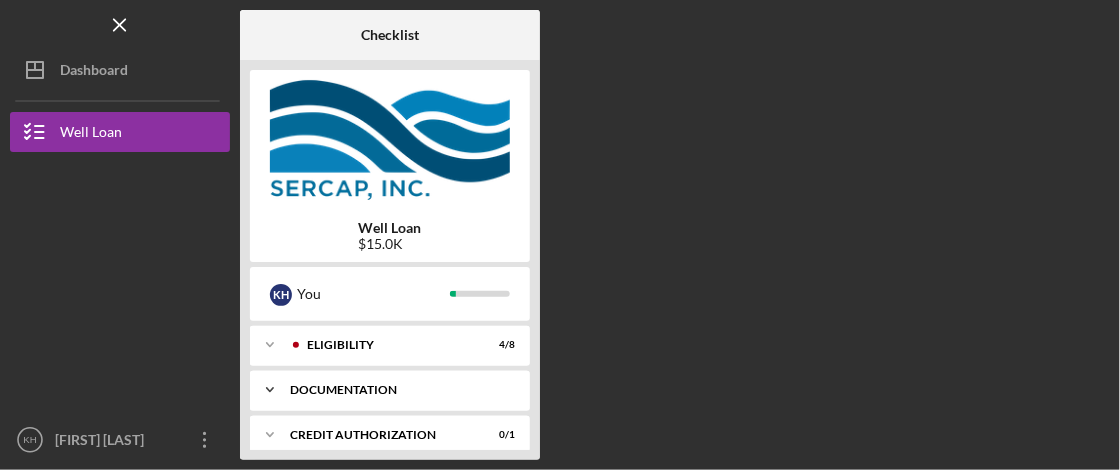 click on "Icon/Expander" 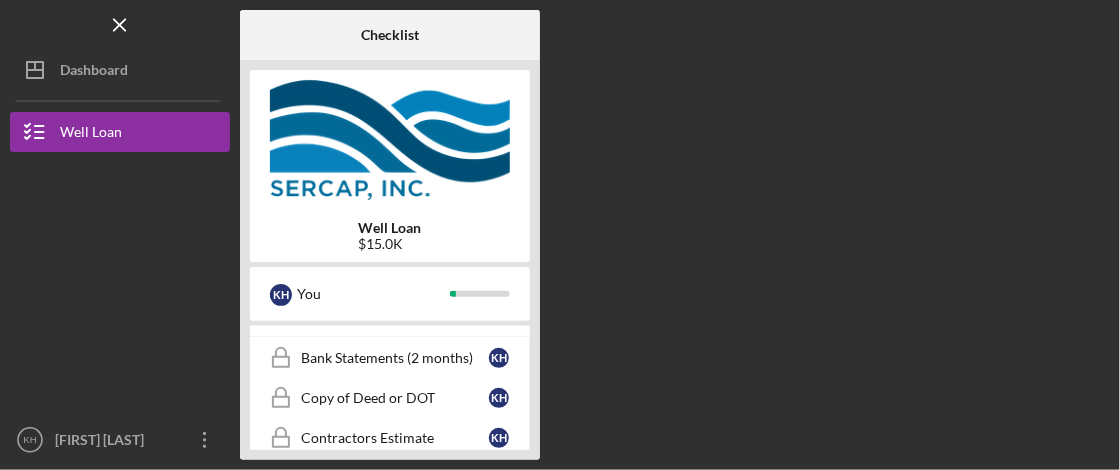 scroll, scrollTop: 0, scrollLeft: 0, axis: both 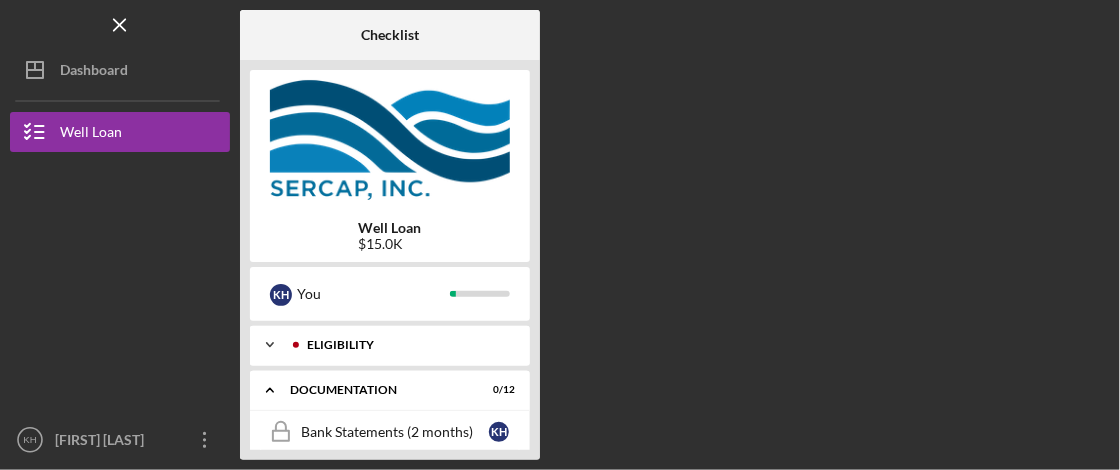 click on "Icon/Expander" 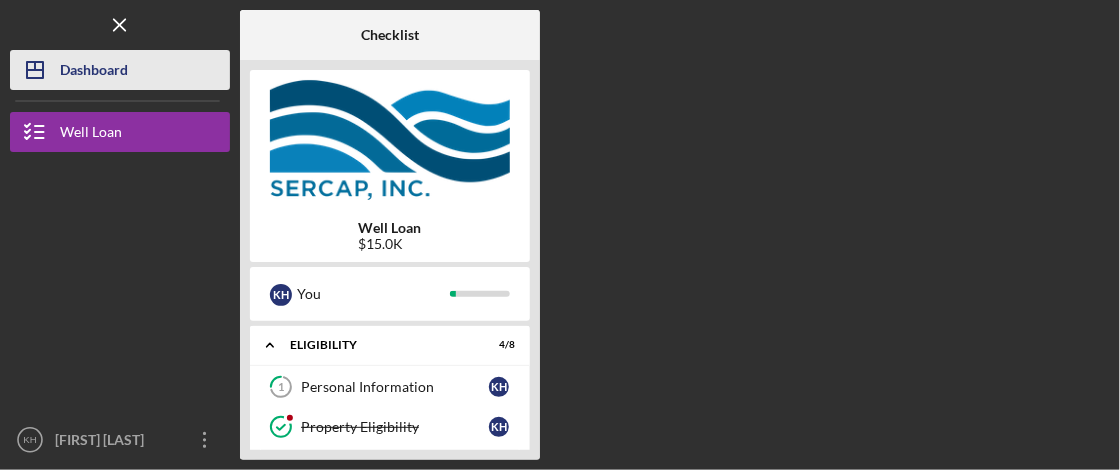 click on "Icon/Dashboard" 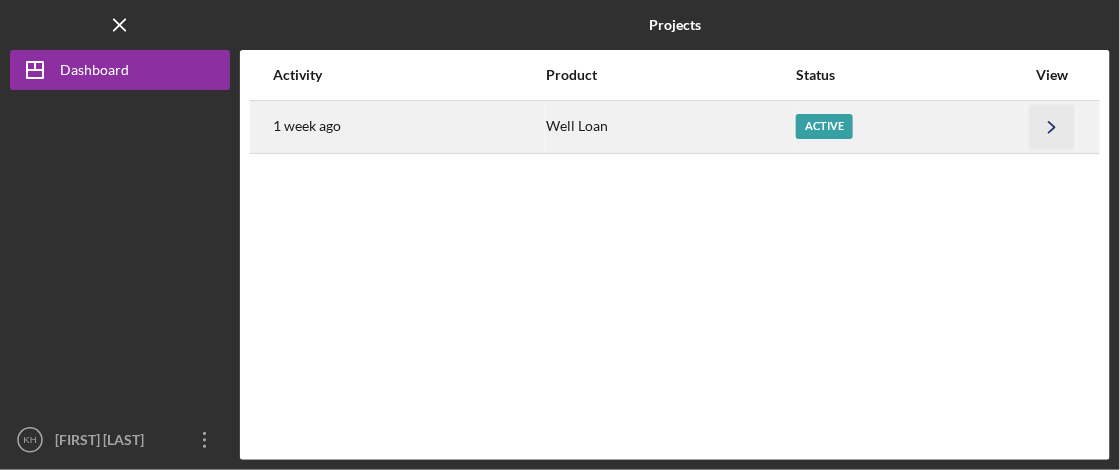 click on "Icon/Navigate" 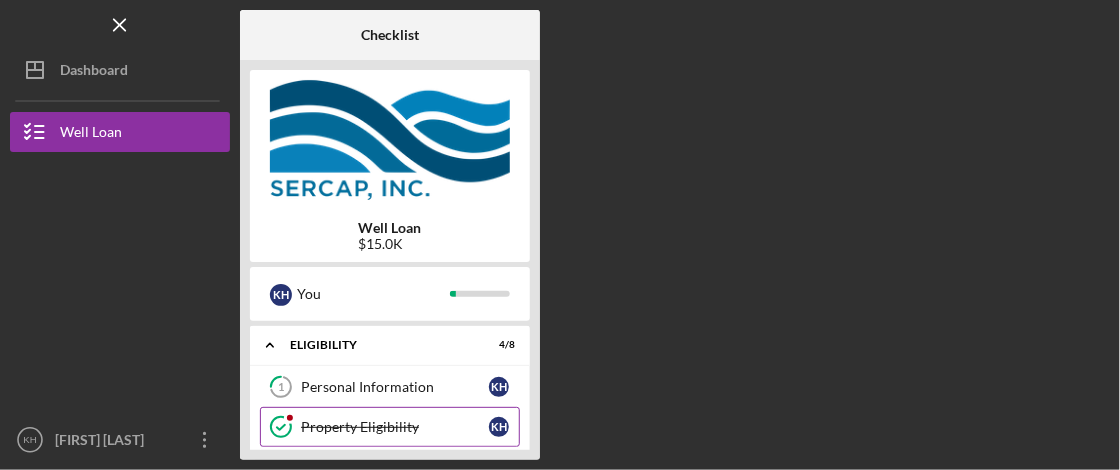 click on "Property Eligibility" at bounding box center (395, 427) 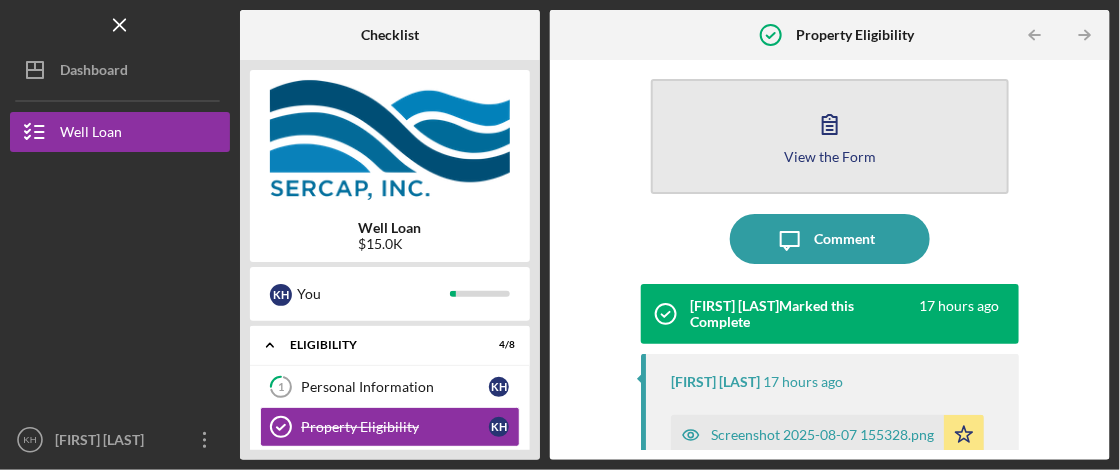 scroll, scrollTop: 0, scrollLeft: 0, axis: both 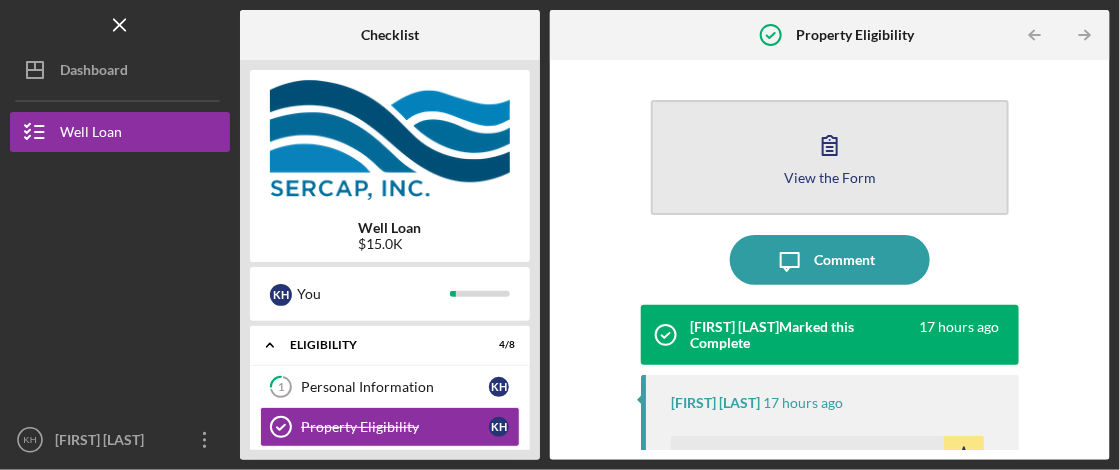 click 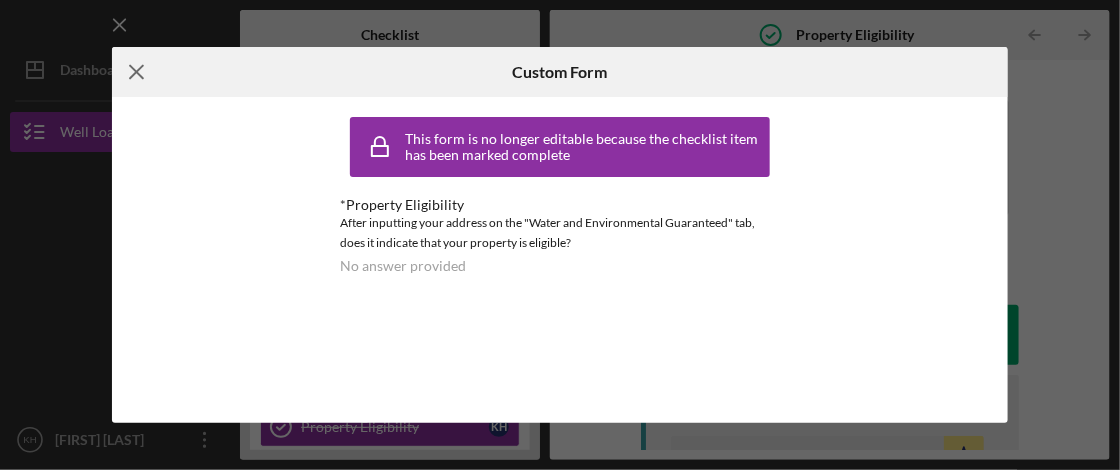 click on "Icon/Menu Close" 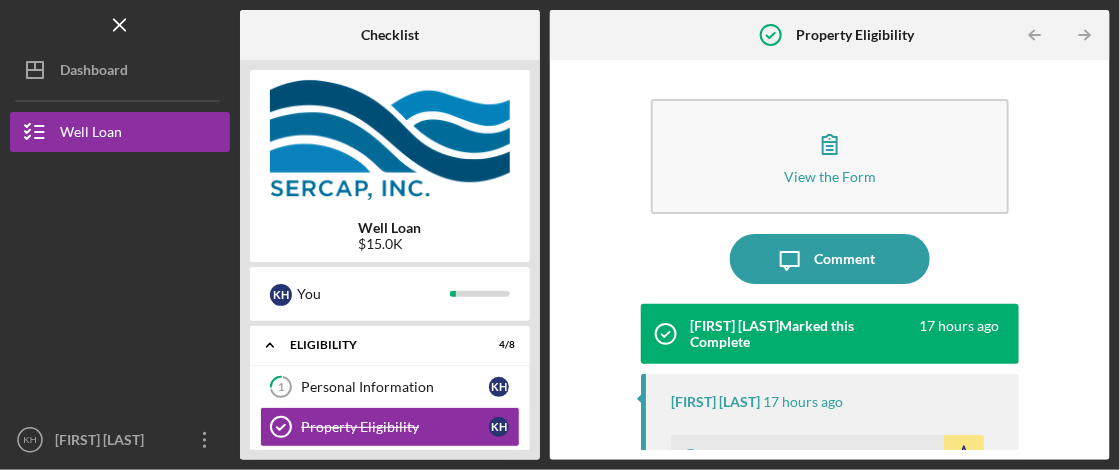 scroll, scrollTop: 0, scrollLeft: 0, axis: both 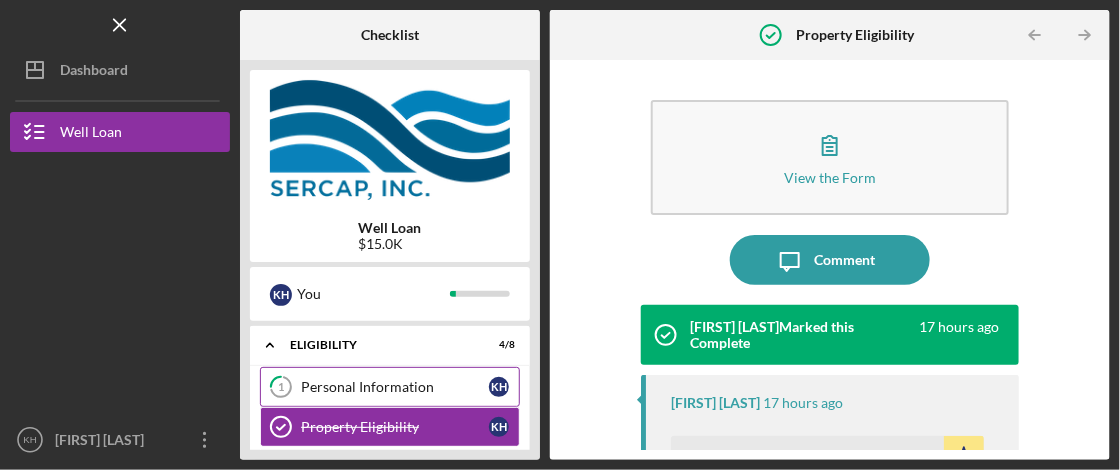 click on "Personal Information" at bounding box center (395, 387) 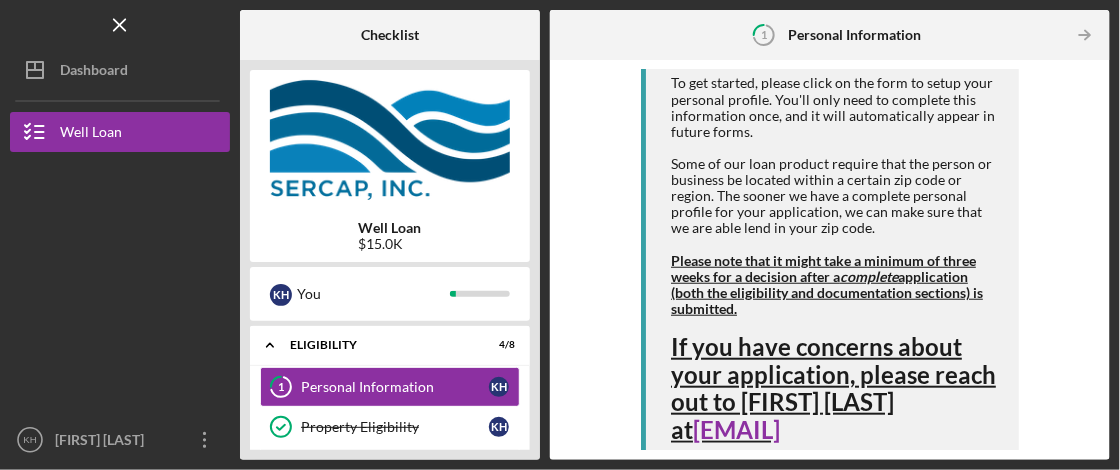 scroll, scrollTop: 433, scrollLeft: 0, axis: vertical 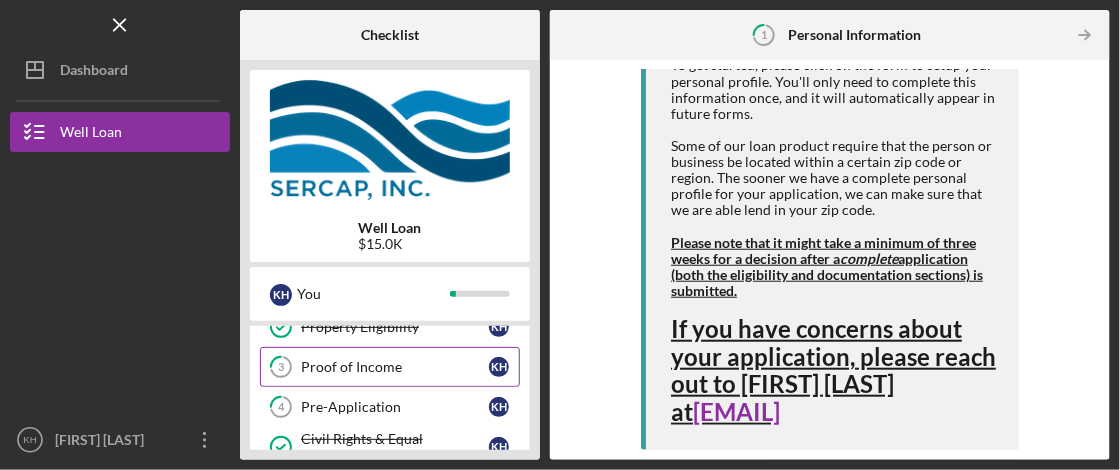 click on "Proof of Income" at bounding box center [395, 367] 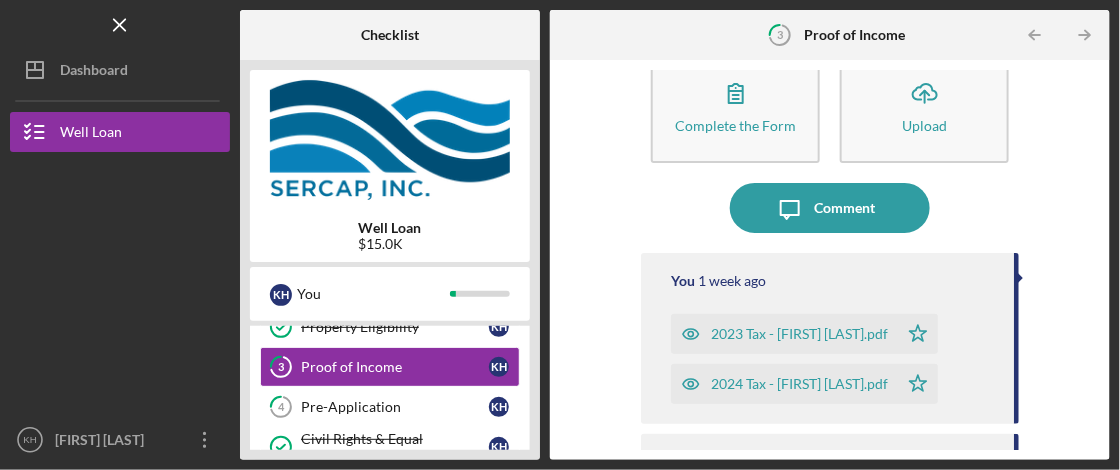 scroll, scrollTop: 0, scrollLeft: 0, axis: both 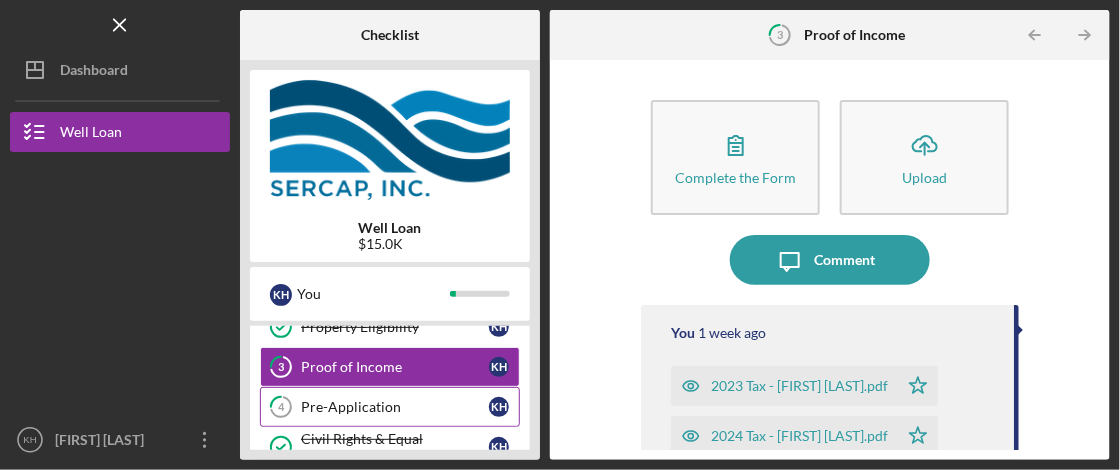 click on "Pre-Application" at bounding box center (395, 407) 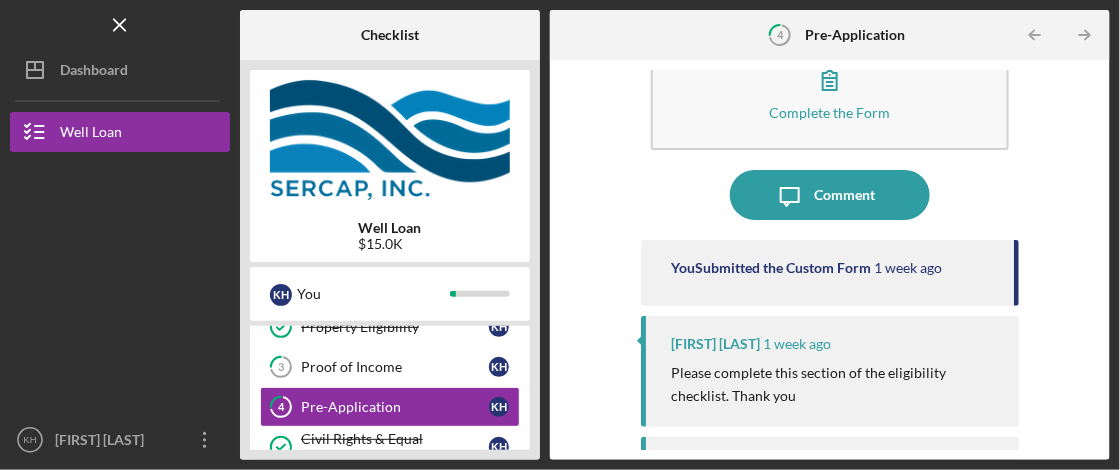 scroll, scrollTop: 0, scrollLeft: 0, axis: both 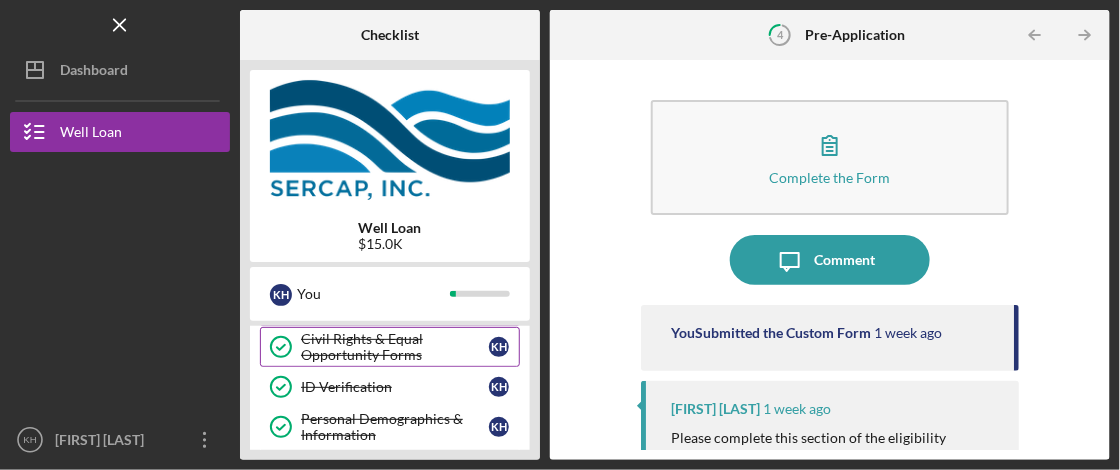 click on "Civil Rights & Equal Opportunity Forms" at bounding box center [395, 347] 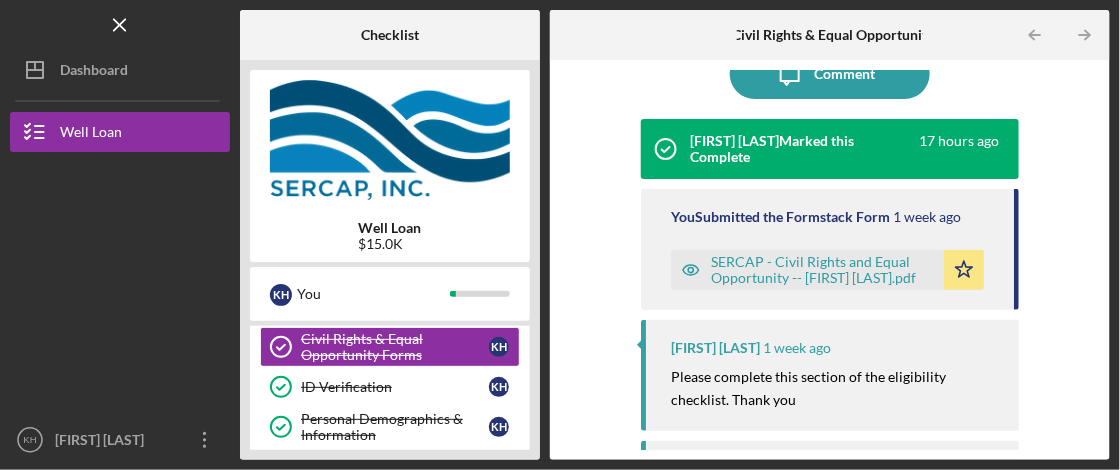 scroll, scrollTop: 200, scrollLeft: 0, axis: vertical 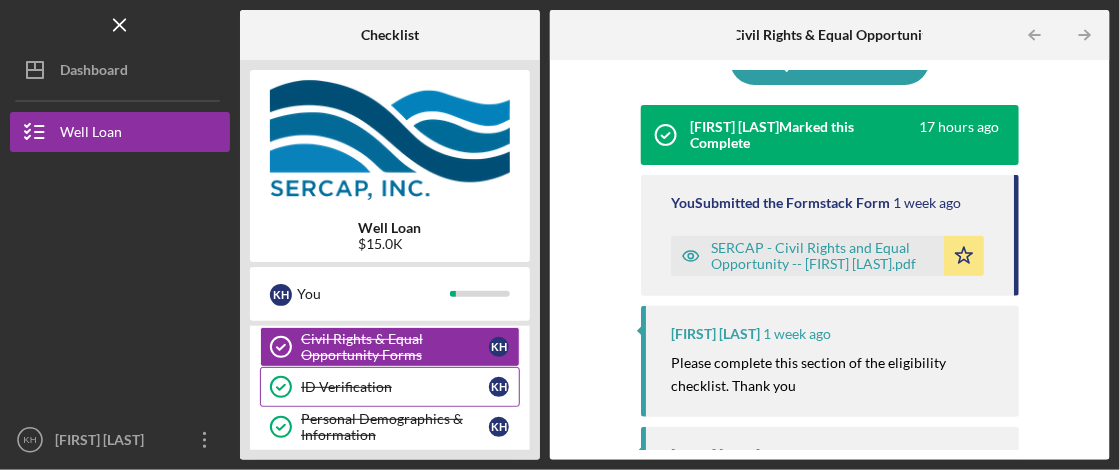 click on "ID Verification" at bounding box center [395, 387] 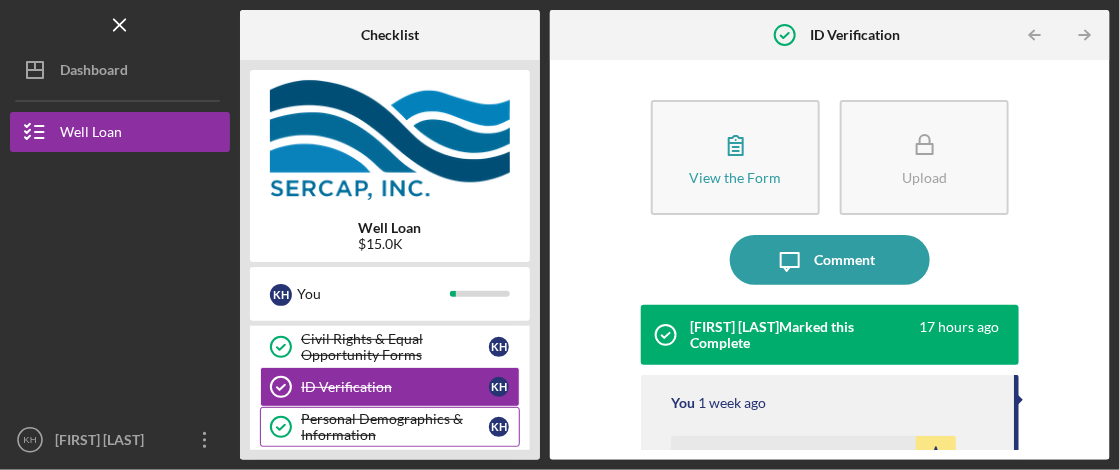 click on "Personal Demographics & Information" at bounding box center [395, 427] 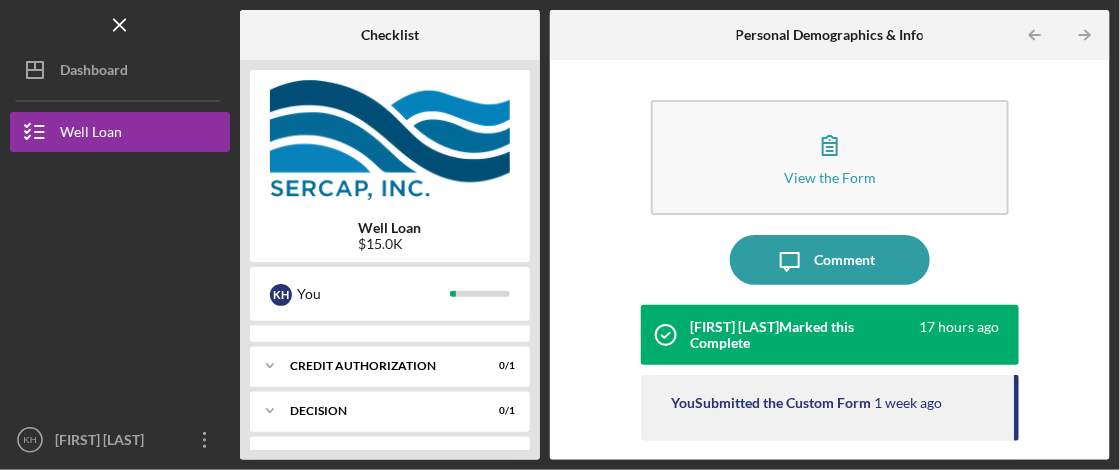 scroll, scrollTop: 300, scrollLeft: 0, axis: vertical 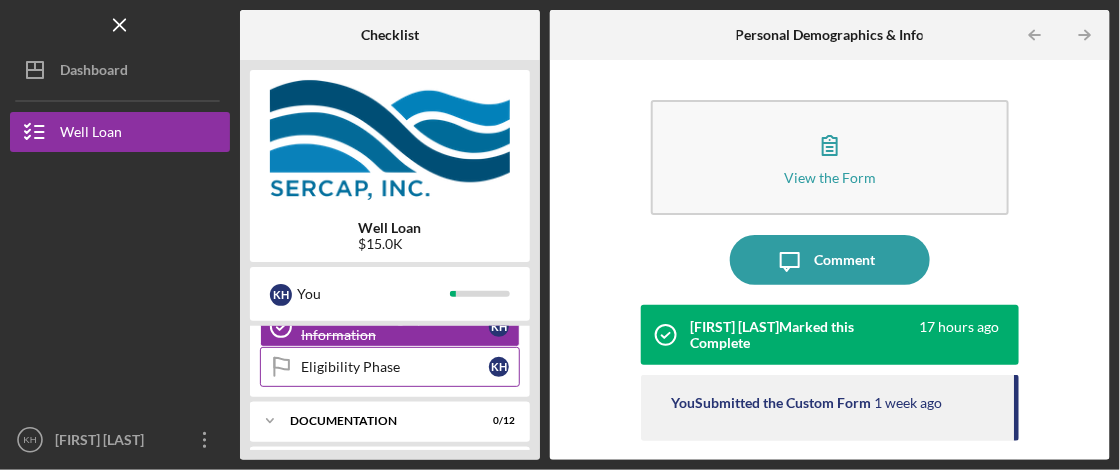 click on "Eligibility Phase" at bounding box center (395, 367) 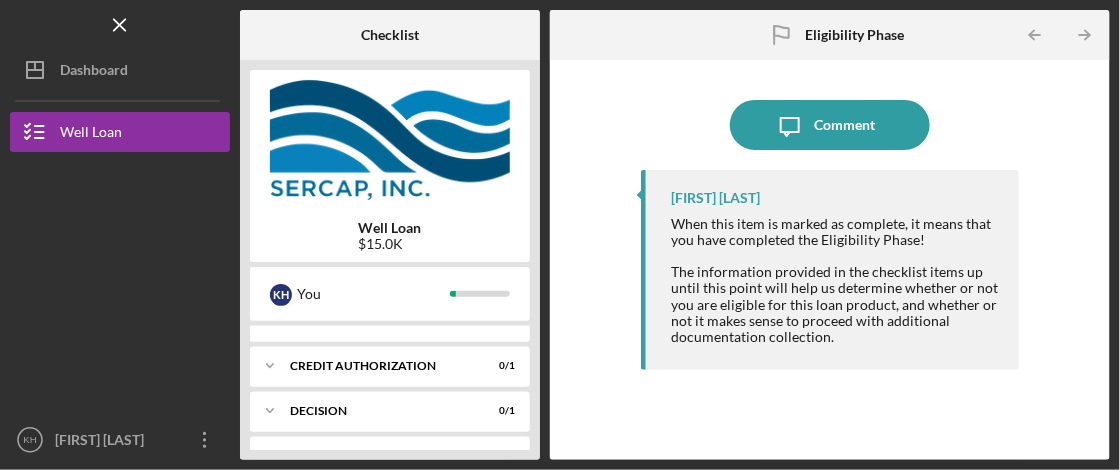 scroll, scrollTop: 300, scrollLeft: 0, axis: vertical 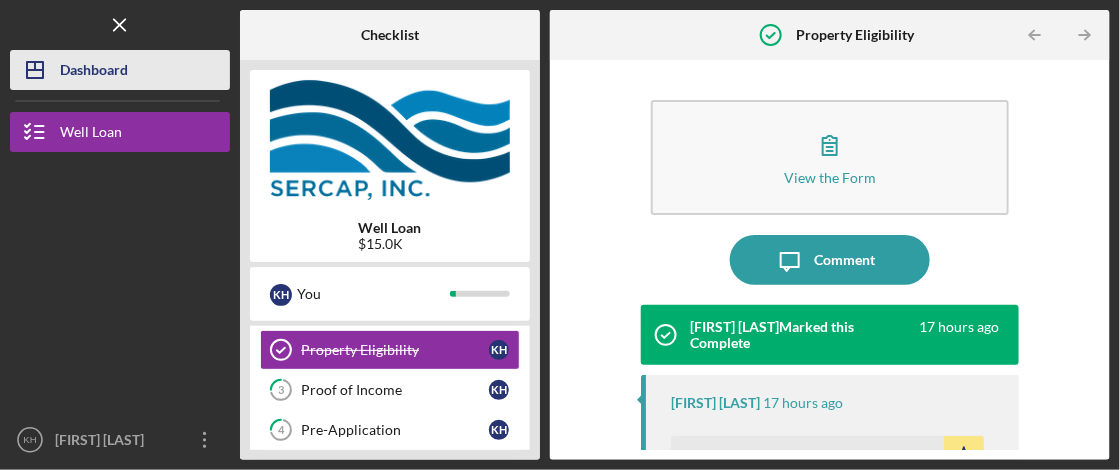 click on "Dashboard" at bounding box center [94, 72] 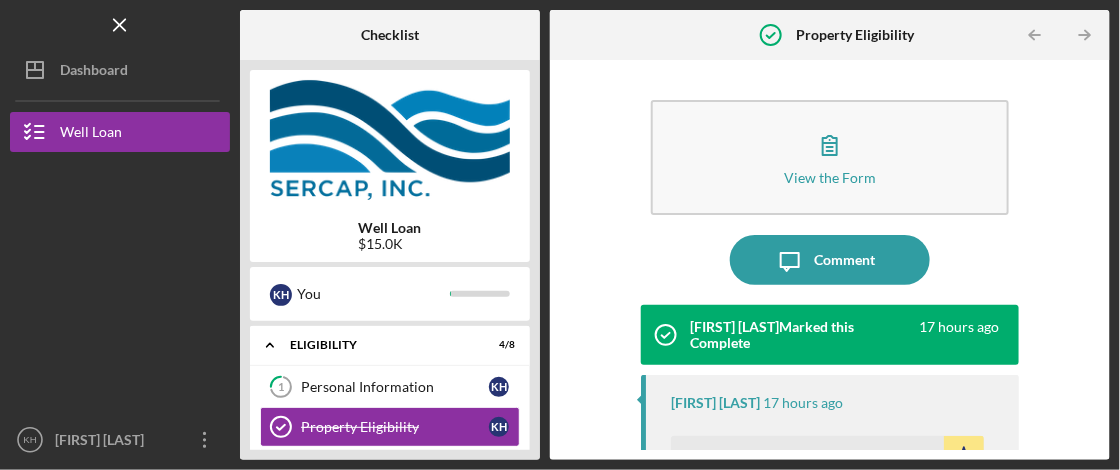 scroll, scrollTop: 37, scrollLeft: 0, axis: vertical 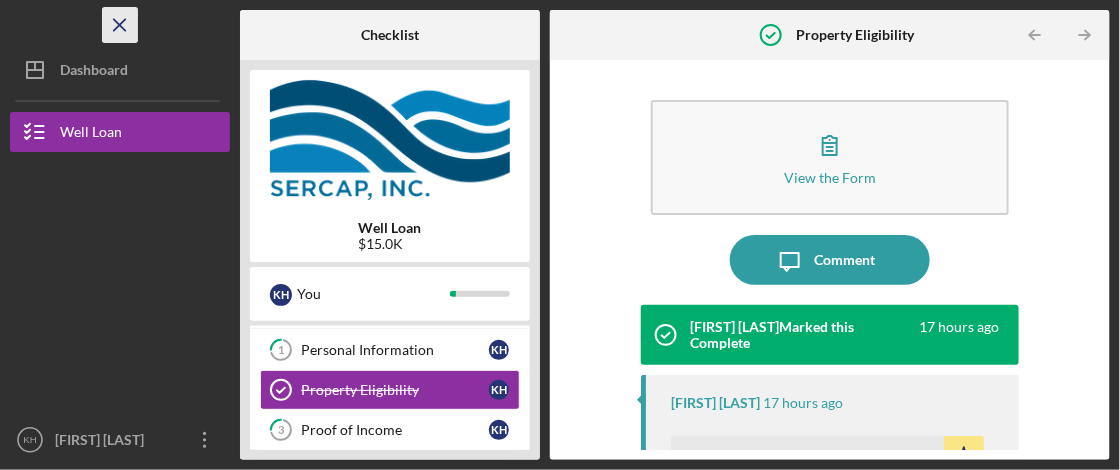 click 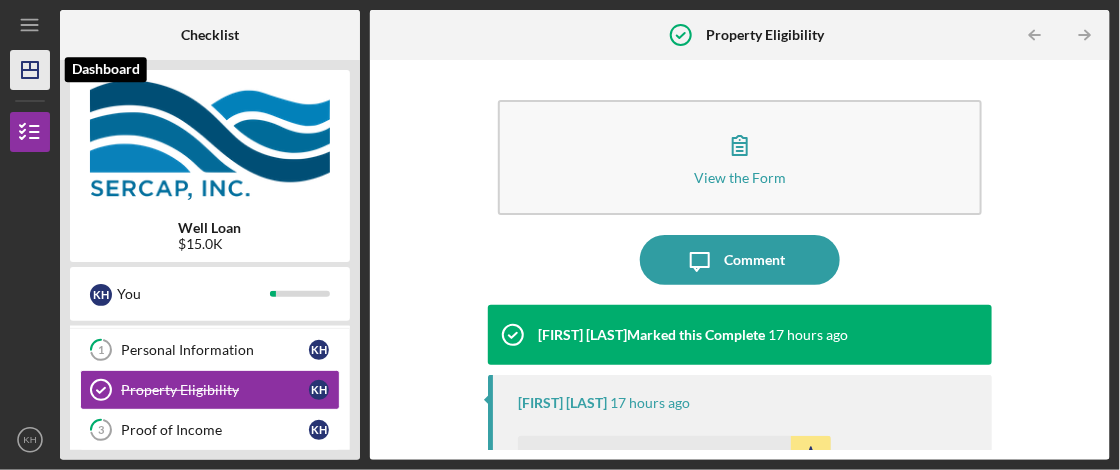 click on "Icon/Dashboard" 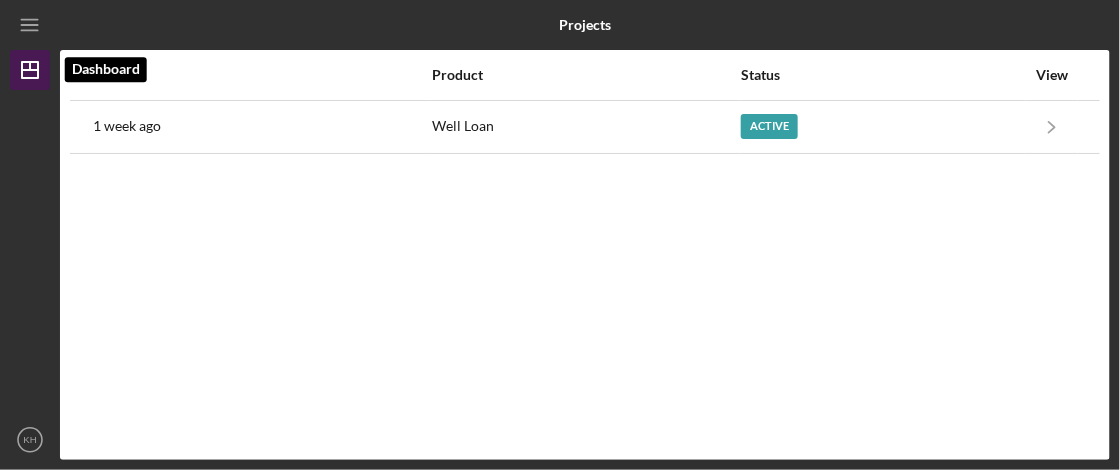 click on "Icon/Dashboard" 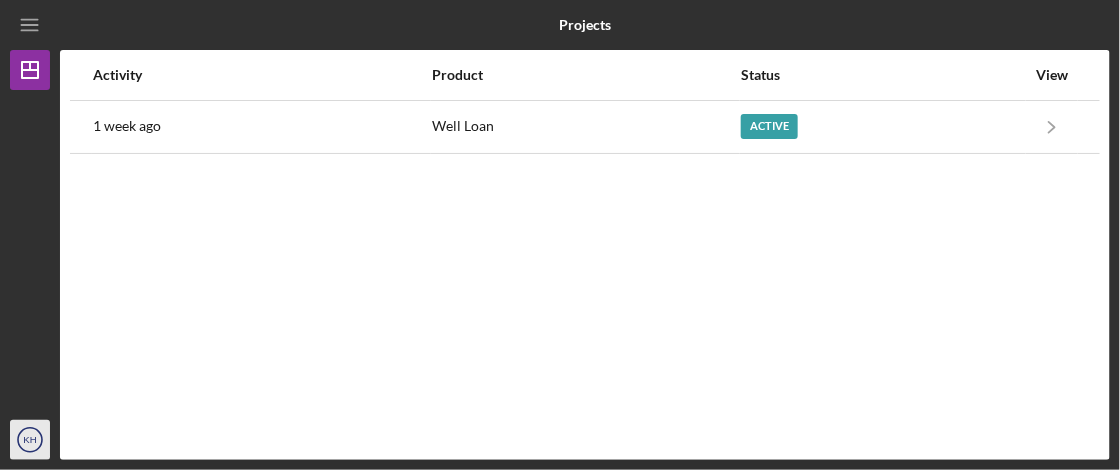 click on "KH" 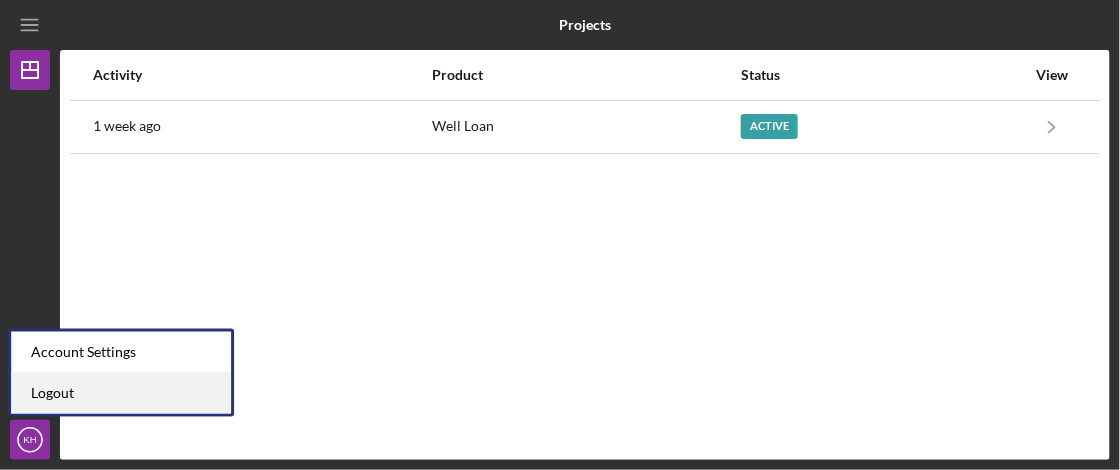 click on "Logout" at bounding box center (121, 393) 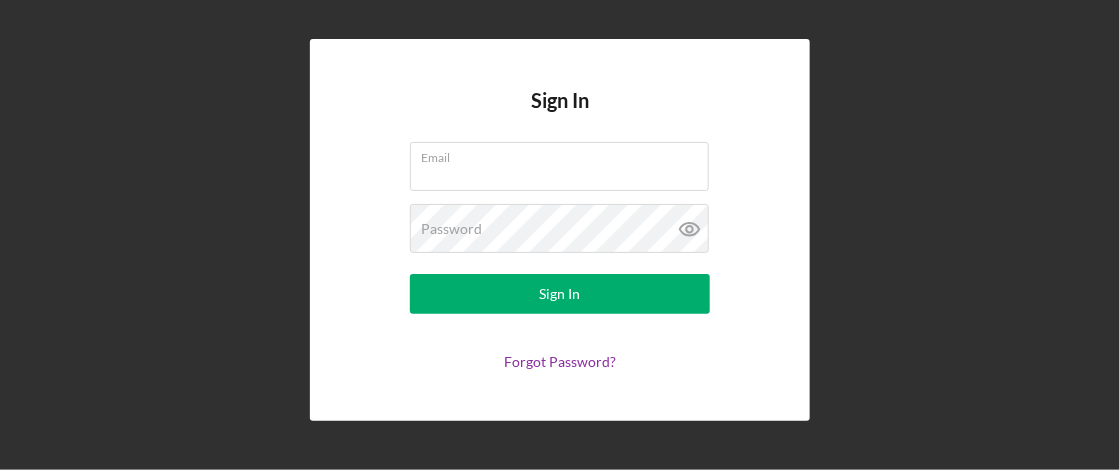 type on "[EMAIL]" 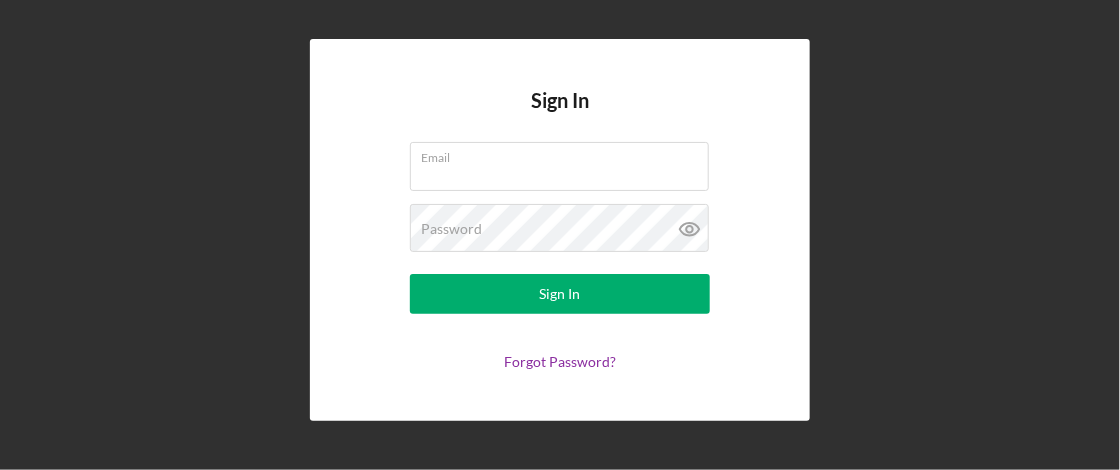 type on "[EMAIL]" 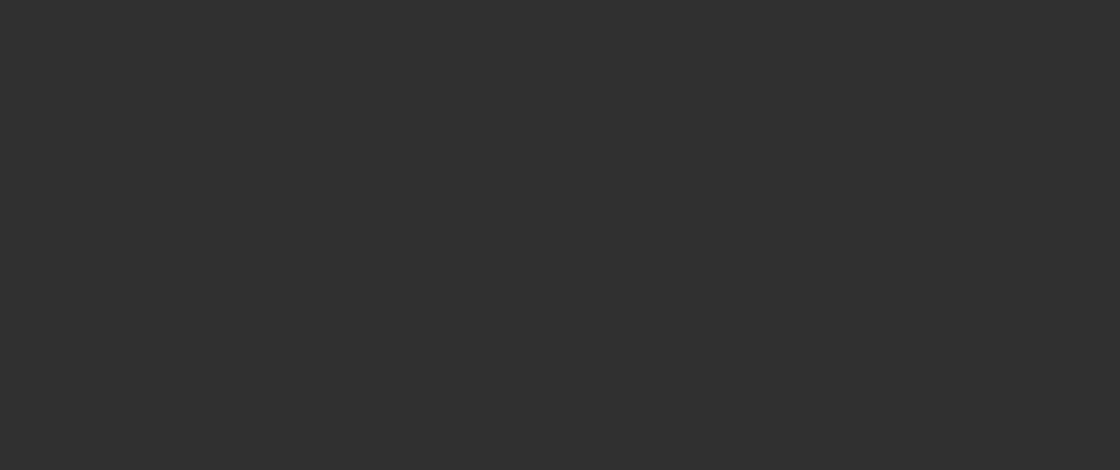 scroll, scrollTop: 0, scrollLeft: 0, axis: both 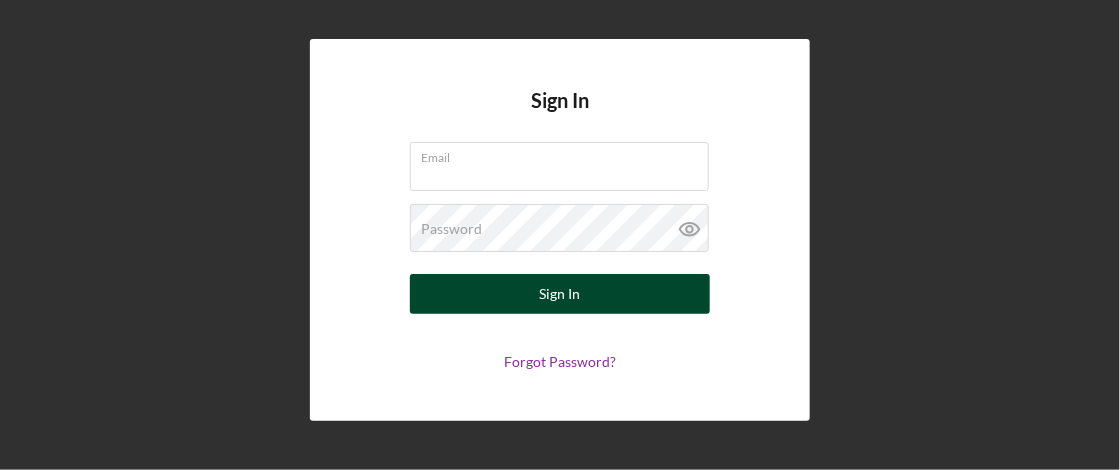 type on "[EMAIL]" 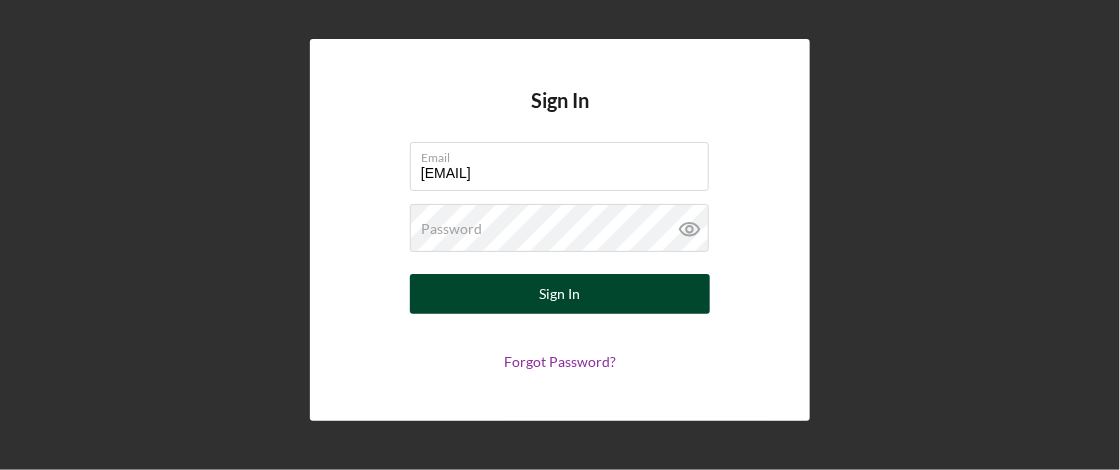 click on "Sign In" at bounding box center [560, 294] 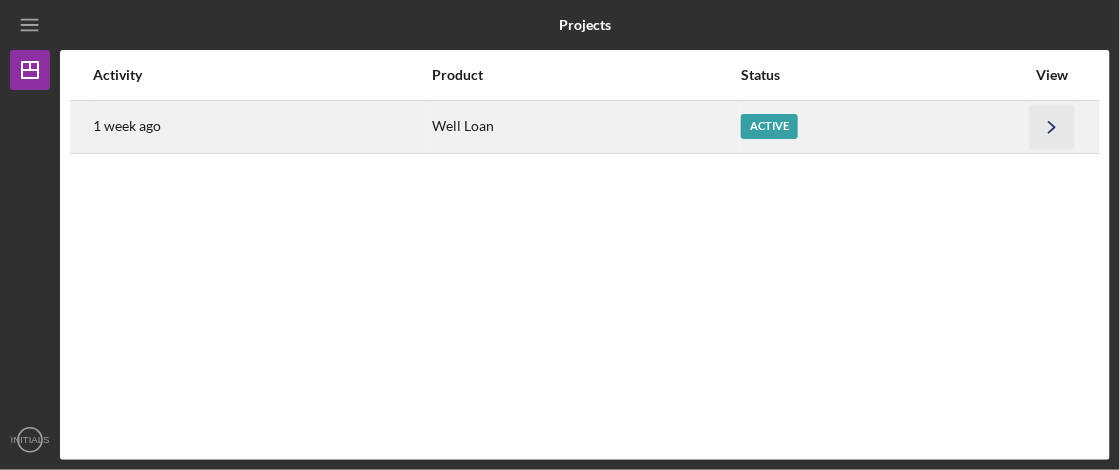click 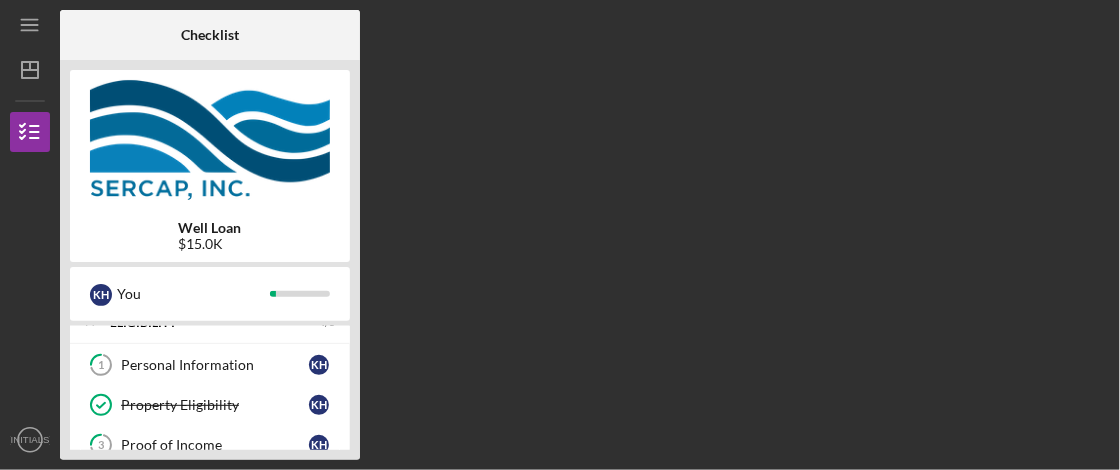 scroll, scrollTop: 0, scrollLeft: 0, axis: both 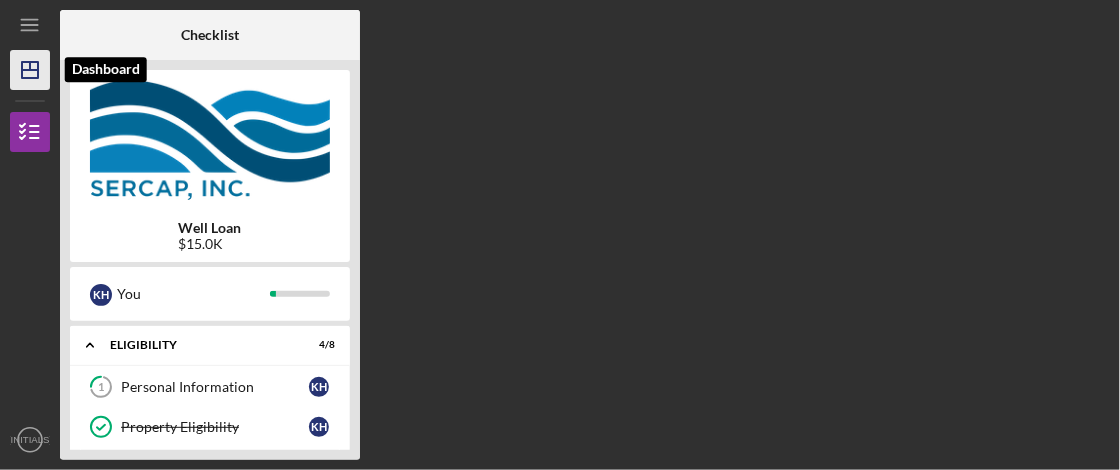 click on "Icon/Dashboard" 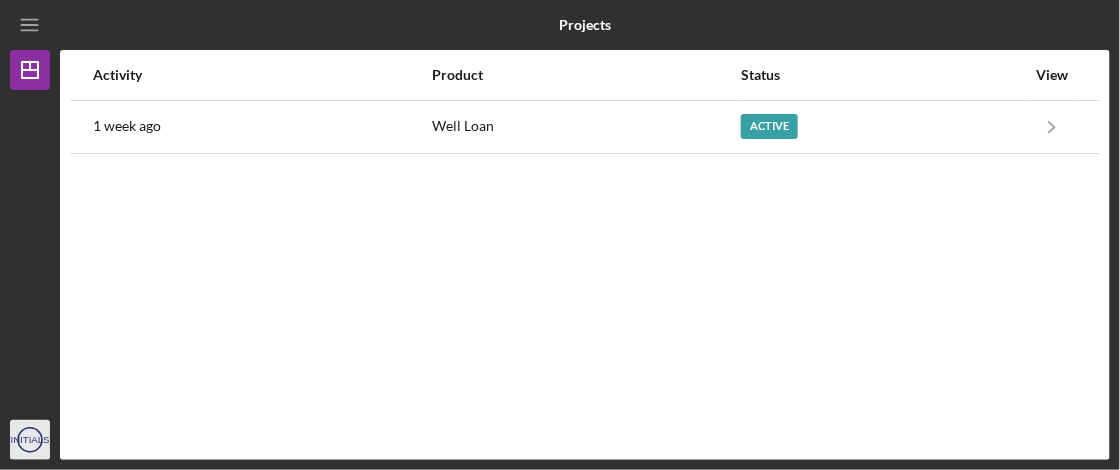 click on "KH" 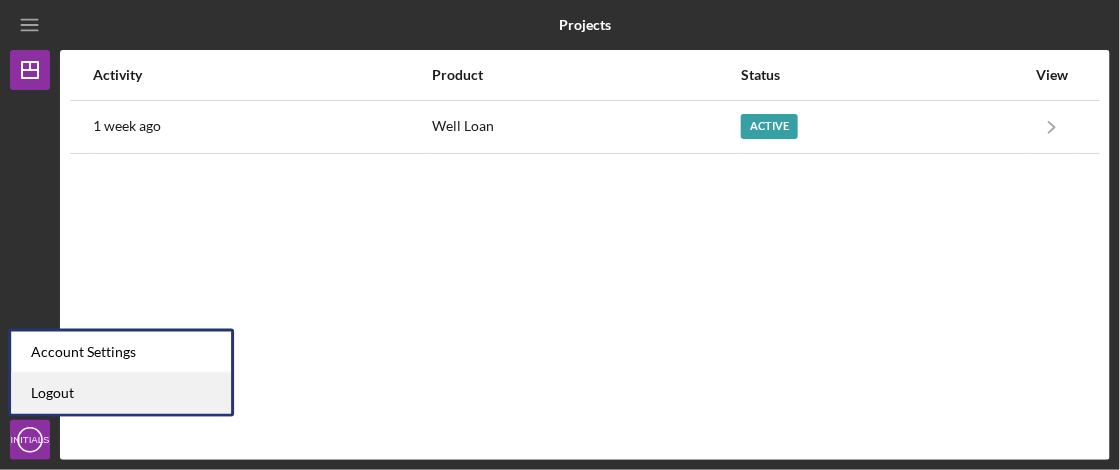 click on "Logout" at bounding box center [121, 393] 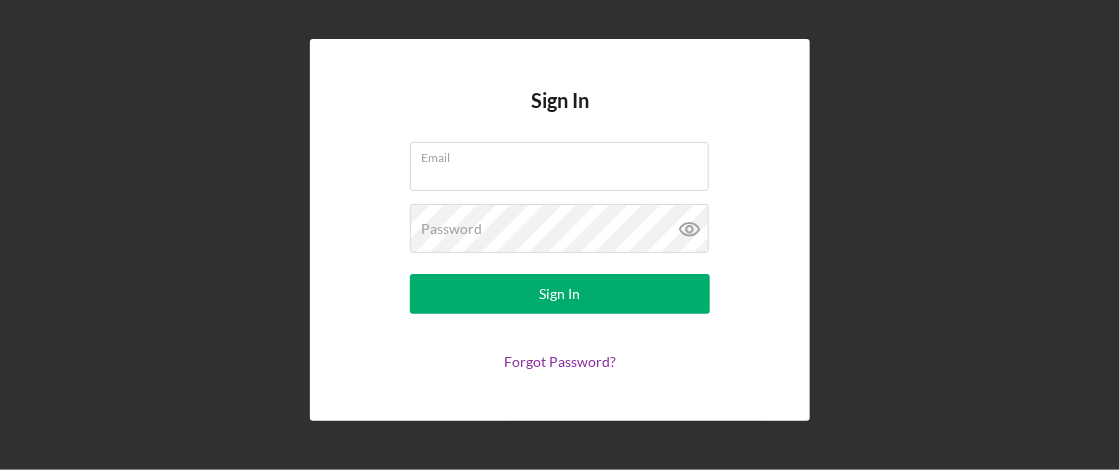 type on "[EMAIL]" 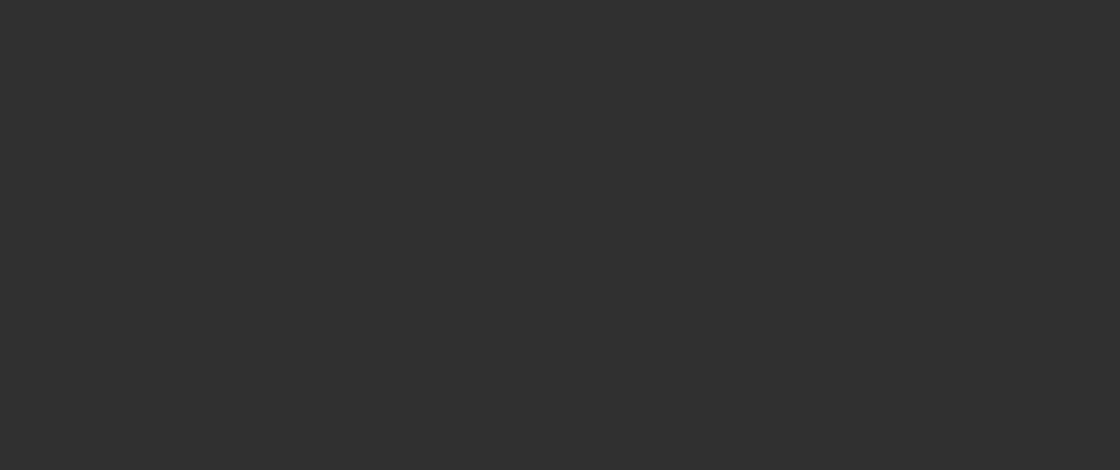 scroll, scrollTop: 0, scrollLeft: 0, axis: both 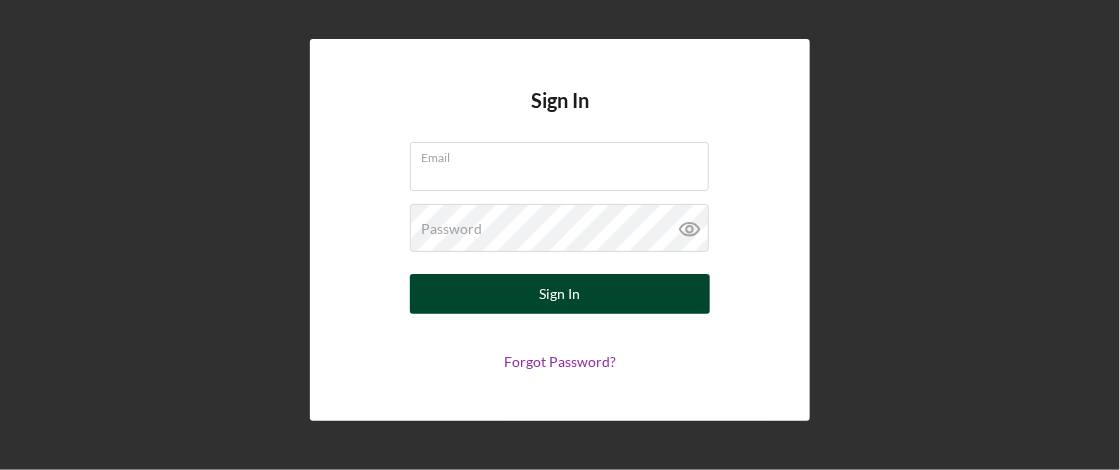 type on "[EMAIL]" 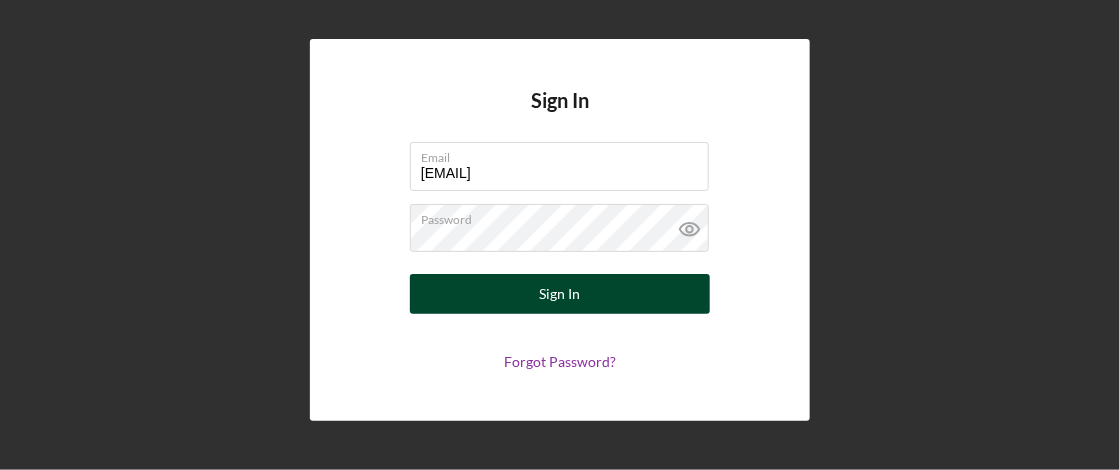 click on "Sign In" at bounding box center [560, 294] 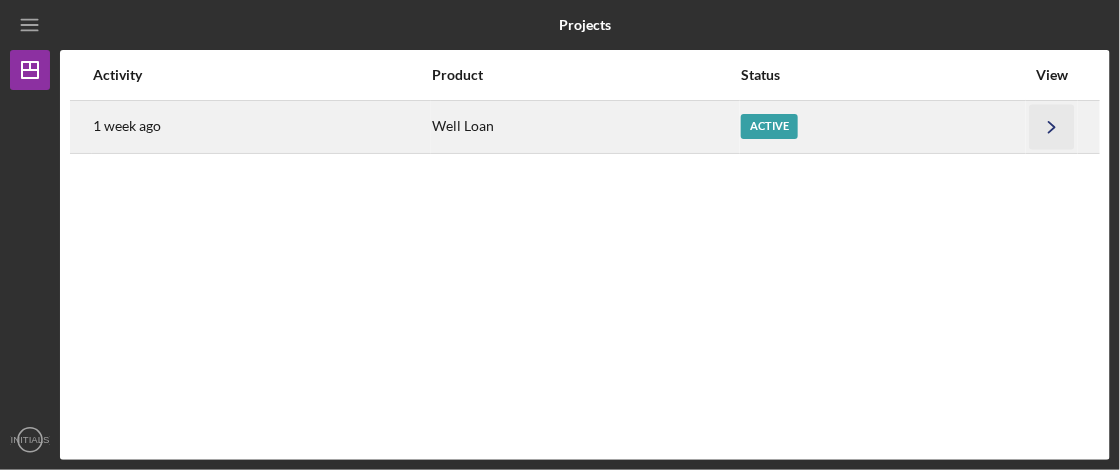click on "Icon/Navigate" 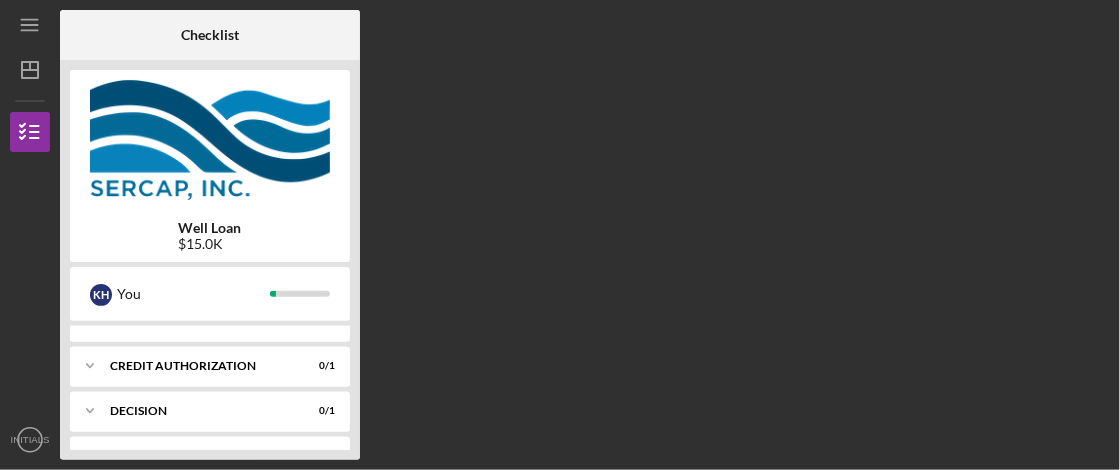 scroll, scrollTop: 300, scrollLeft: 0, axis: vertical 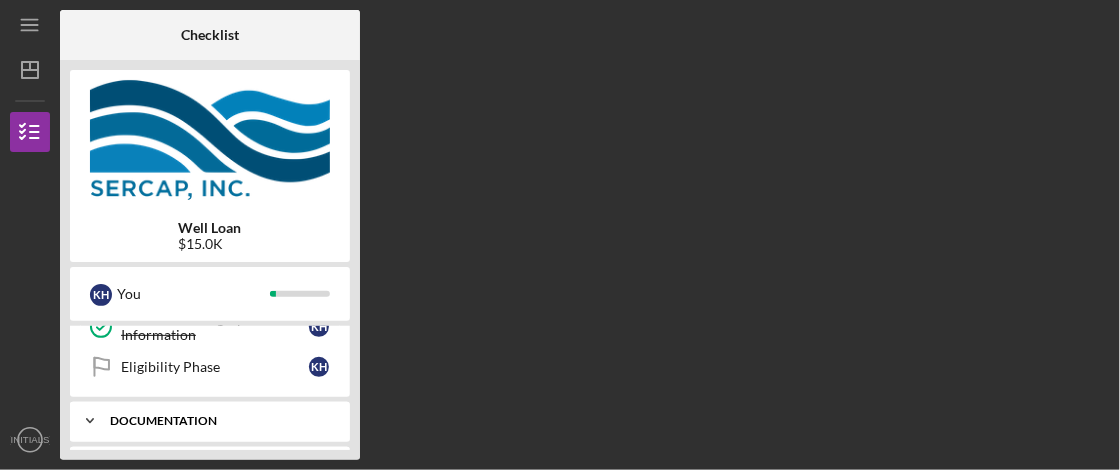 click on "Documentation" at bounding box center [217, 421] 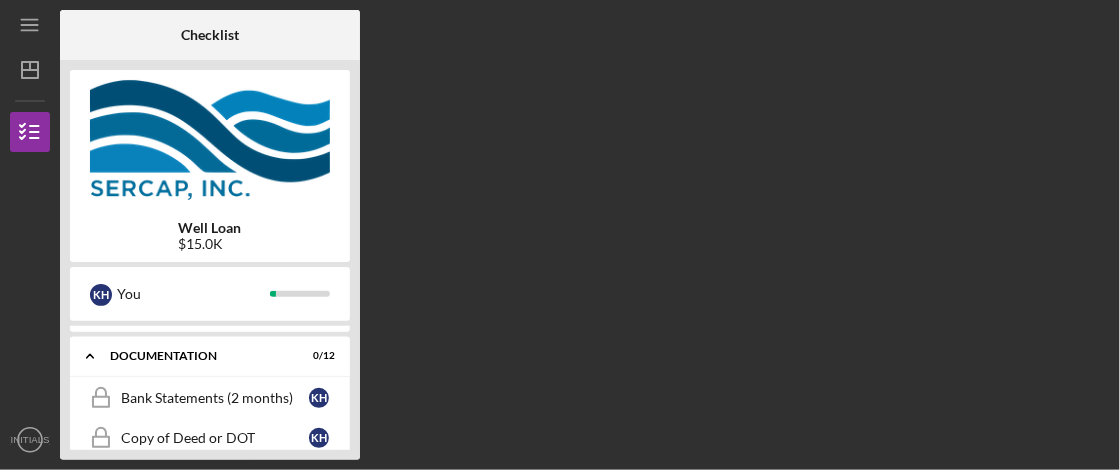 scroll, scrollTop: 400, scrollLeft: 0, axis: vertical 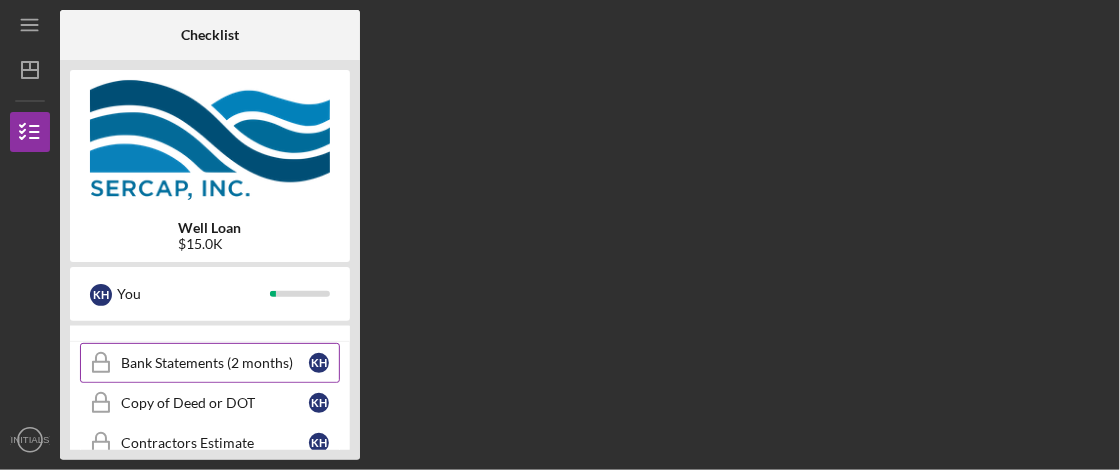 click on "Bank Statements (2 months)" at bounding box center (215, 363) 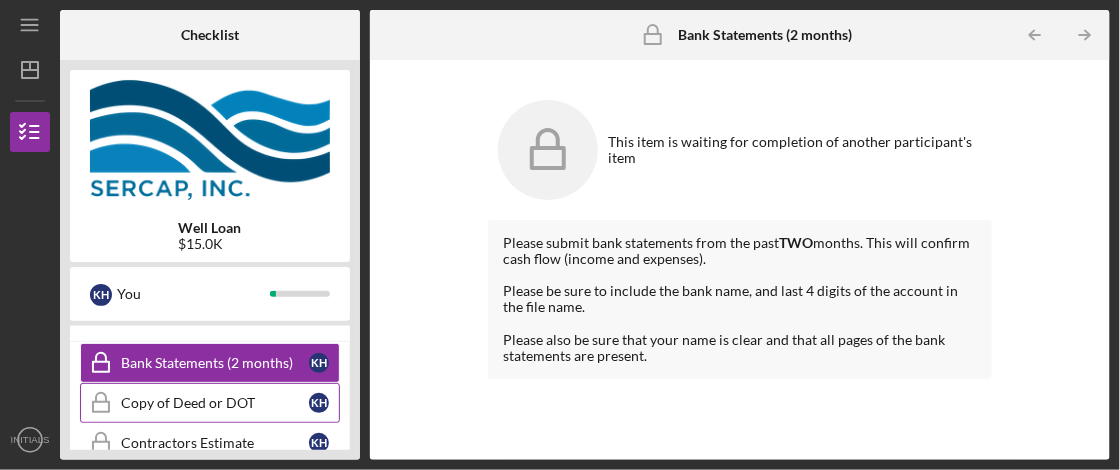 click on "Copy of Deed or DOT" at bounding box center [215, 403] 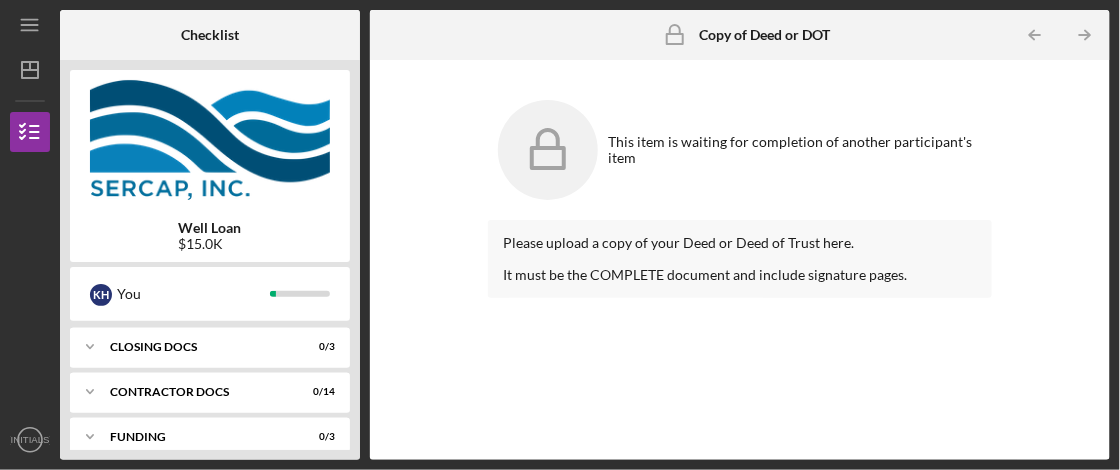 scroll, scrollTop: 900, scrollLeft: 0, axis: vertical 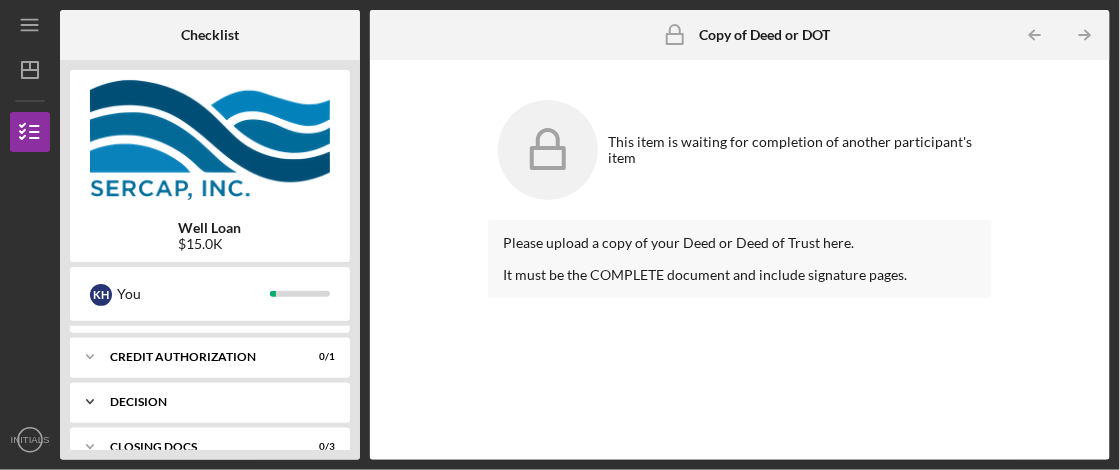 click on "Icon/Expander Decision 0 / 1" at bounding box center (210, 402) 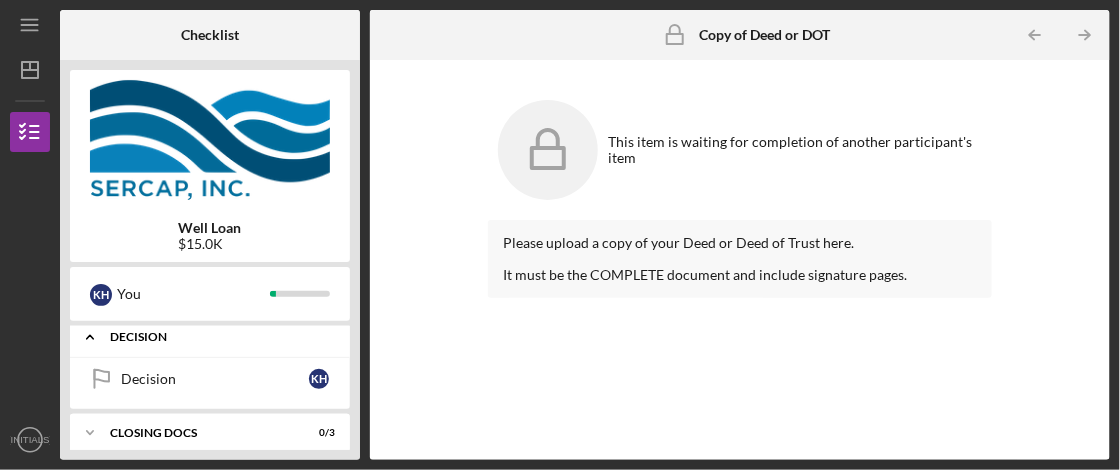 scroll, scrollTop: 1000, scrollLeft: 0, axis: vertical 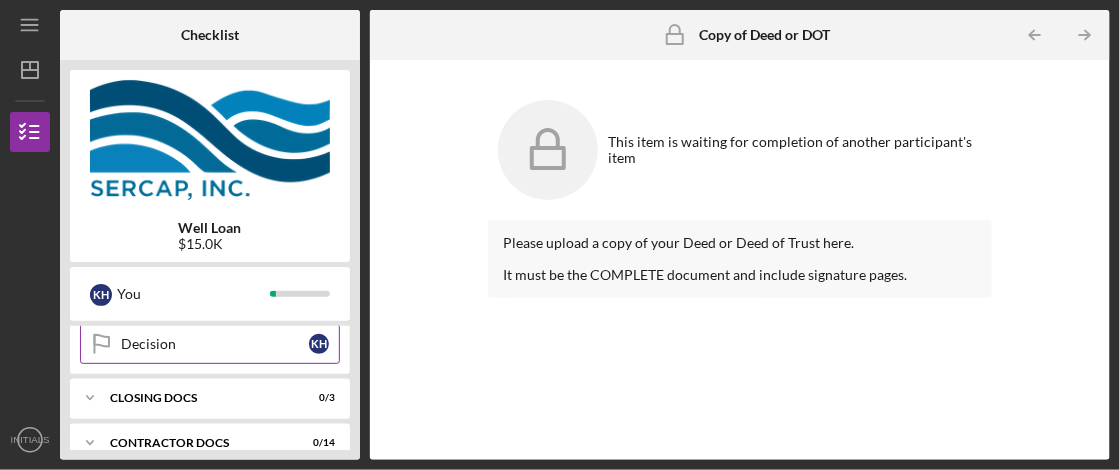 click on "Decision Decision K H" at bounding box center (210, 344) 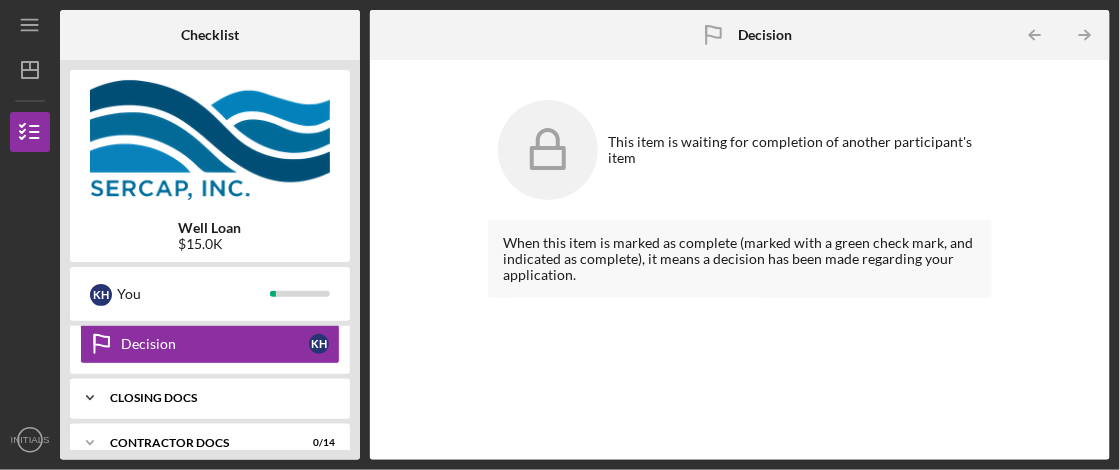 click on "CLOSING DOCS" at bounding box center [217, 398] 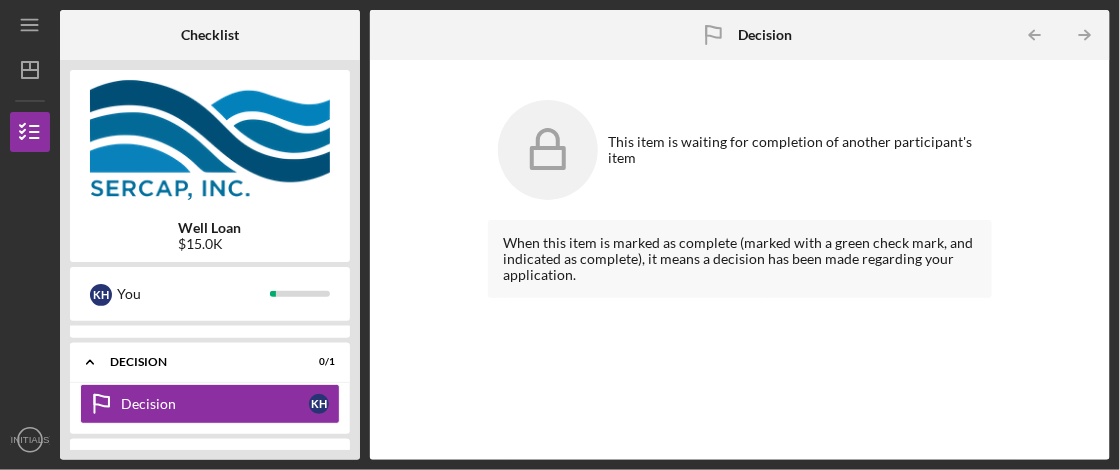 scroll, scrollTop: 690, scrollLeft: 0, axis: vertical 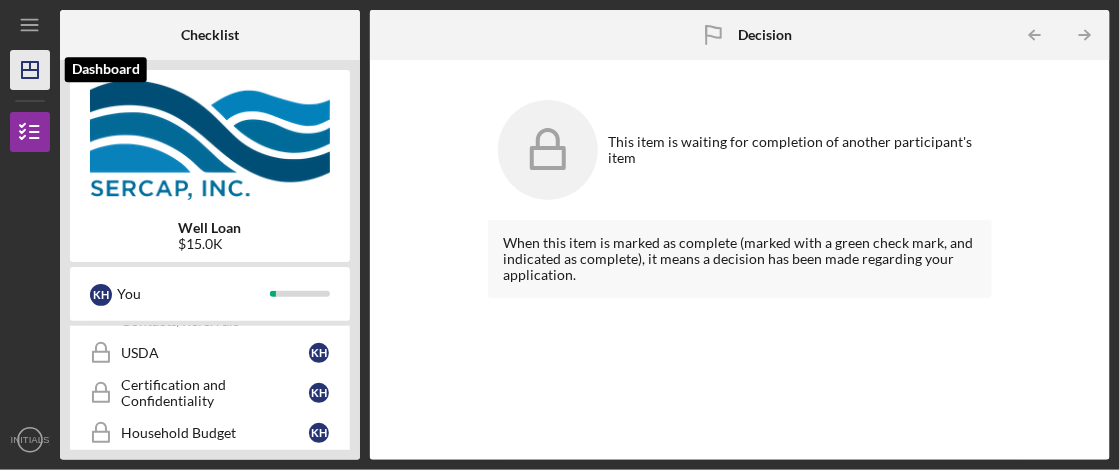 click 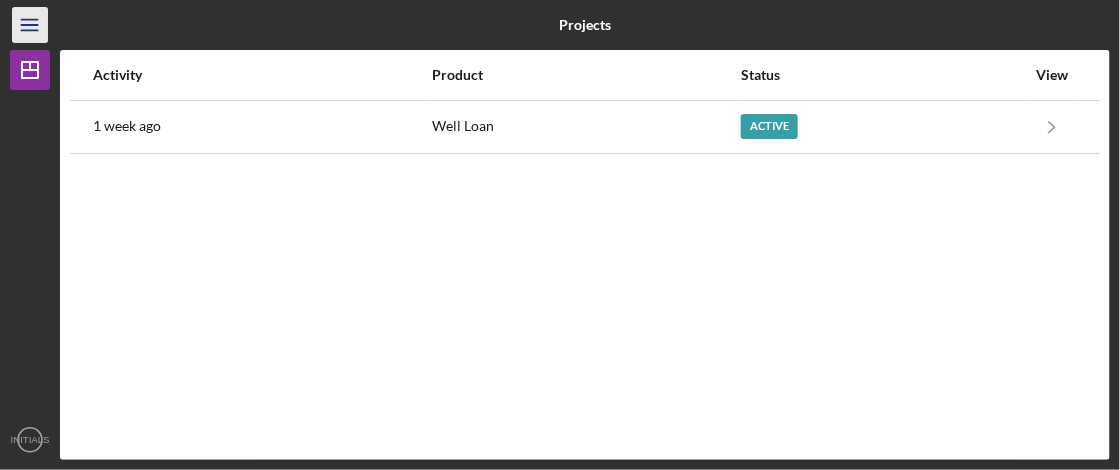 click on "Icon/Menu" 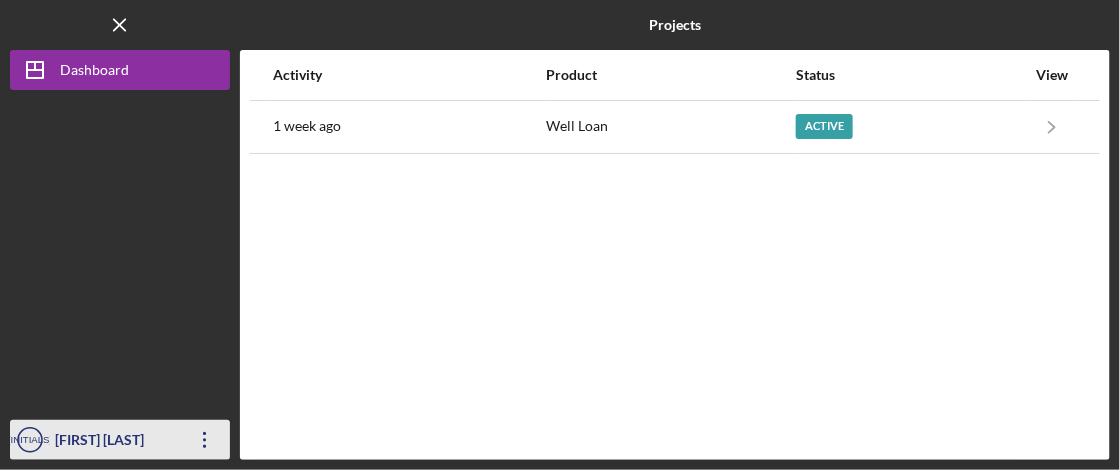 click on "KH" 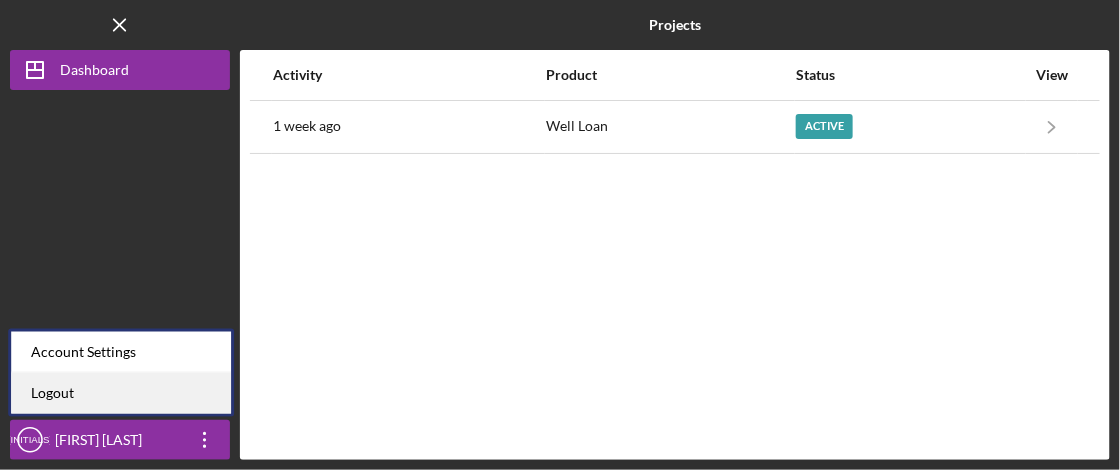 click on "Logout" at bounding box center (121, 393) 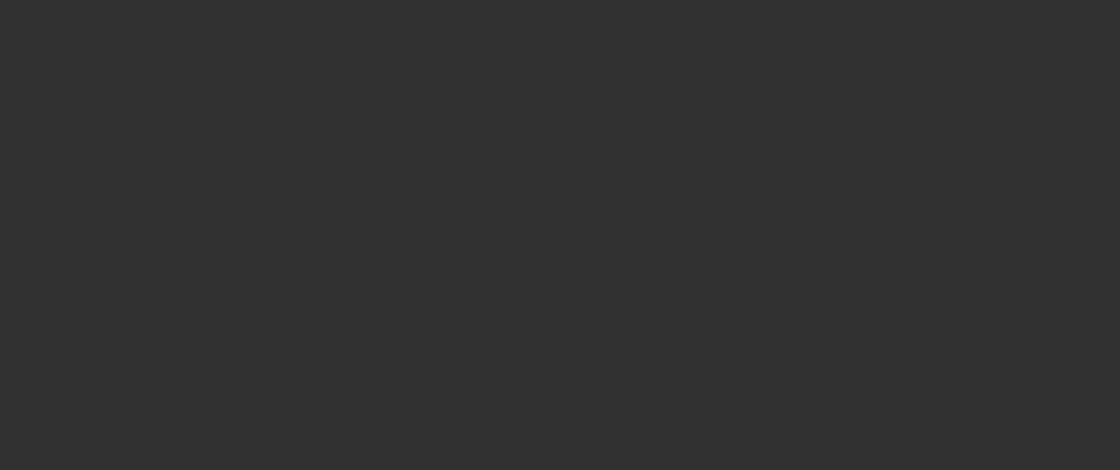 scroll, scrollTop: 0, scrollLeft: 0, axis: both 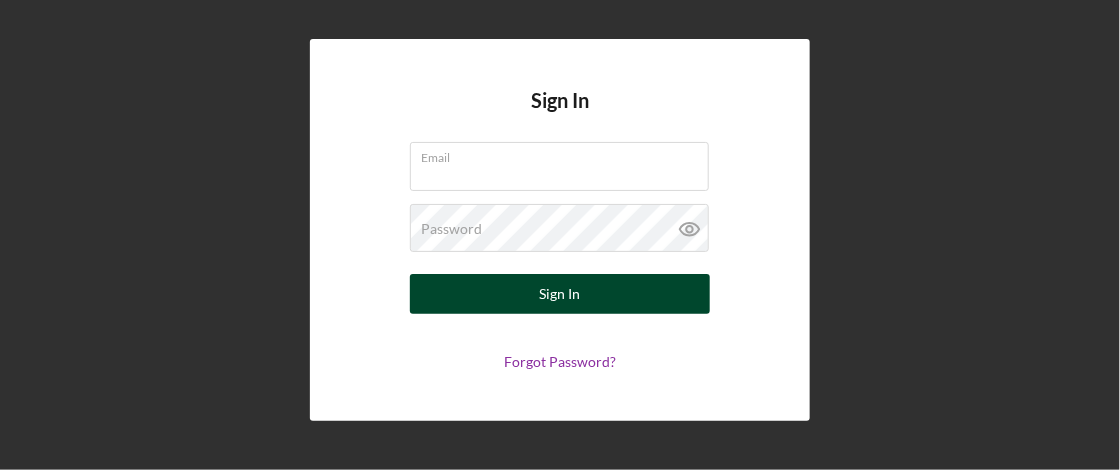 type on "[EMAIL]" 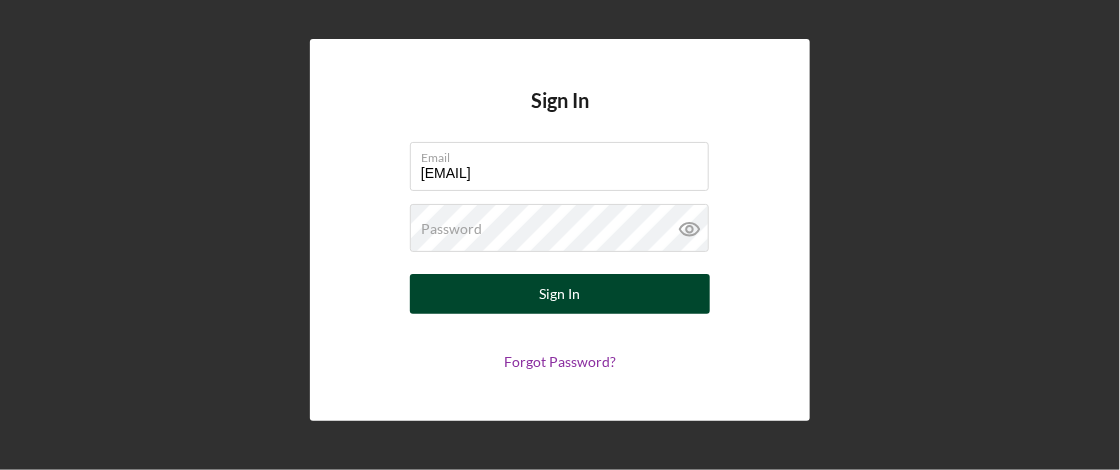 click on "Sign In" at bounding box center [560, 294] 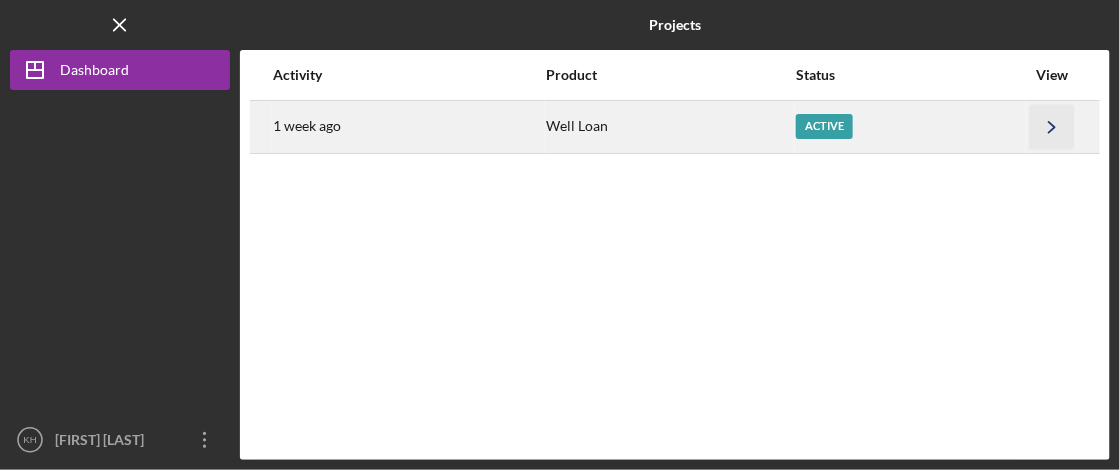 click 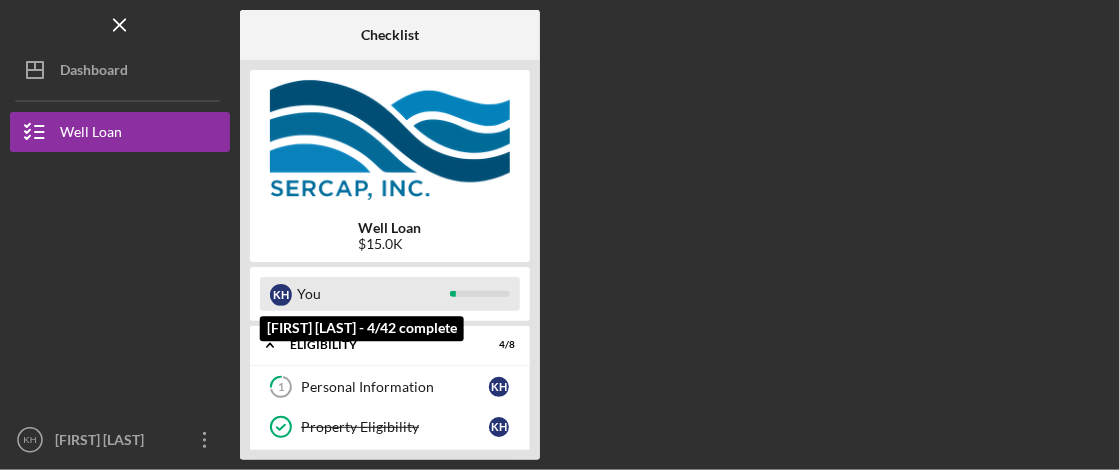 click on "You" at bounding box center (373, 294) 